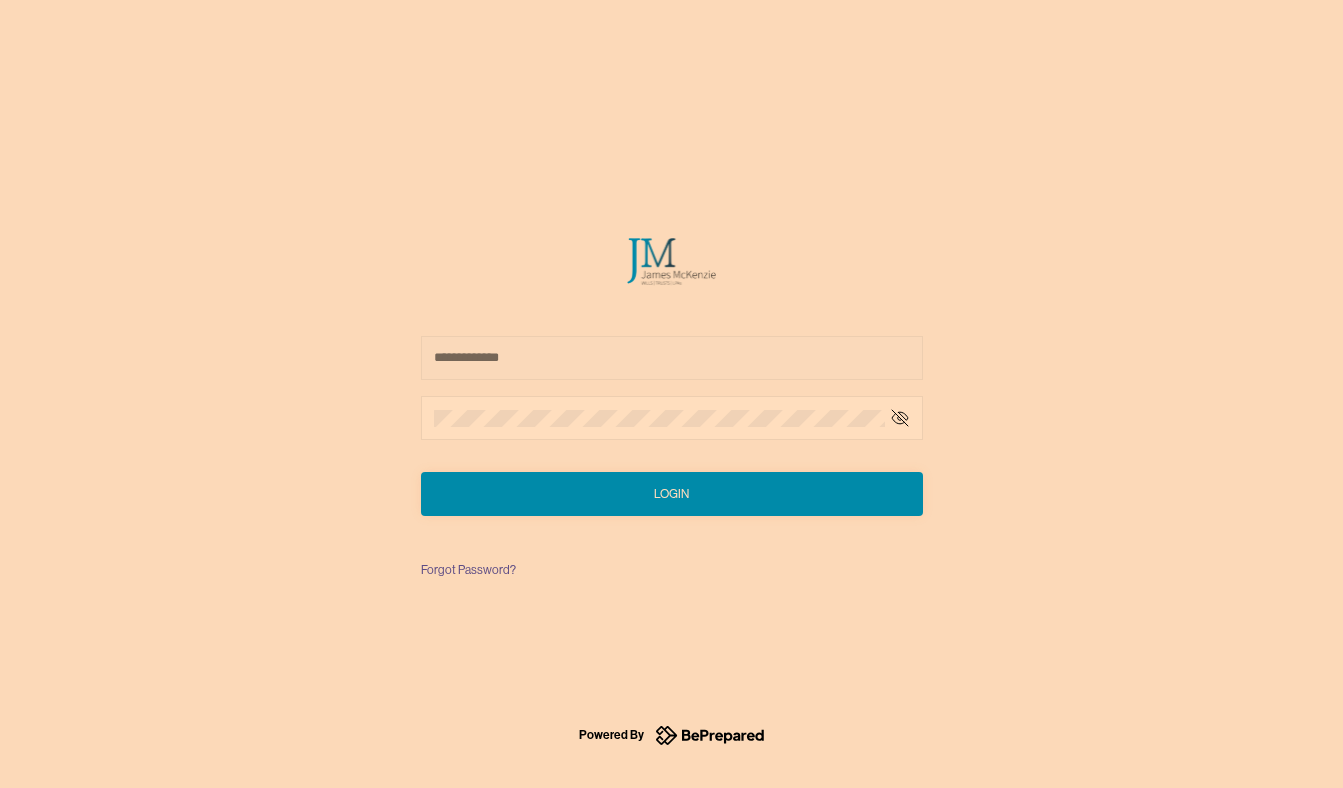 click at bounding box center (672, 358) 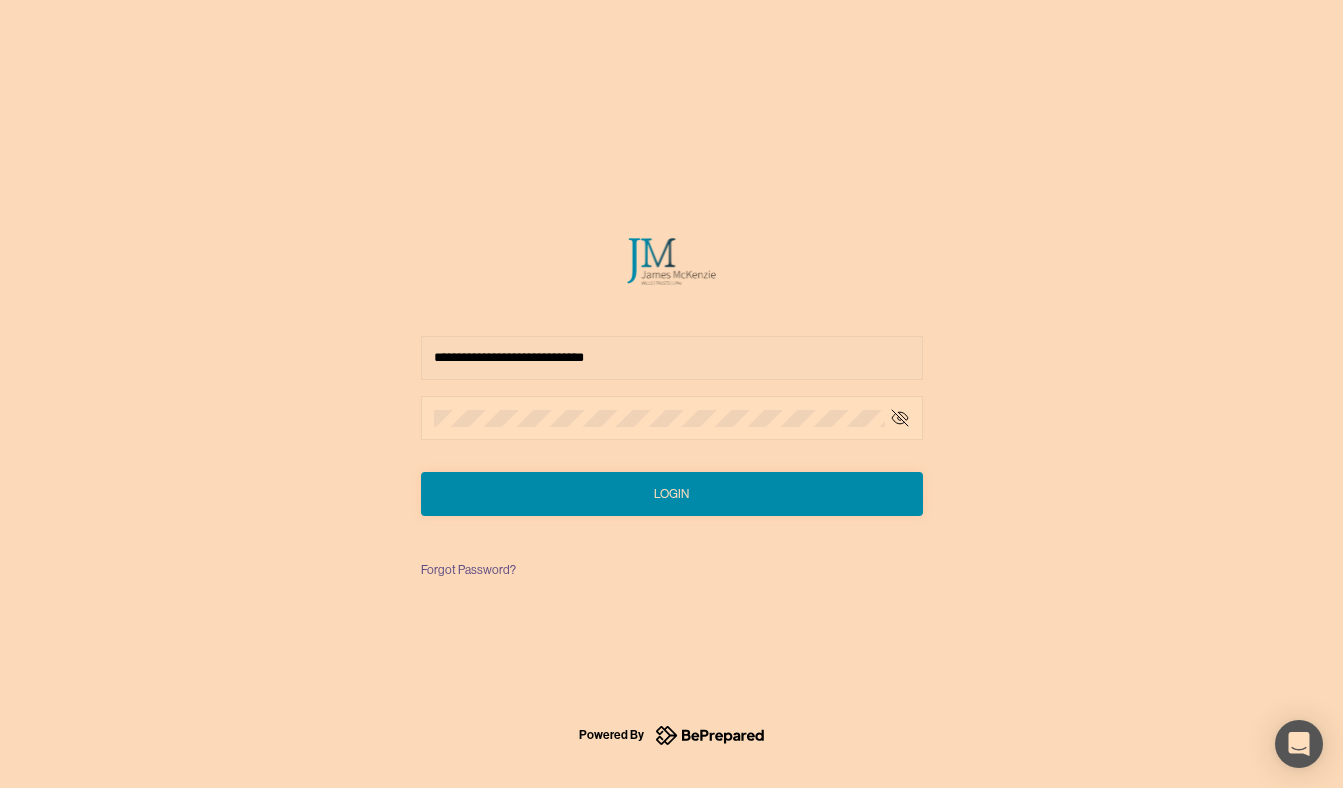 type on "**********" 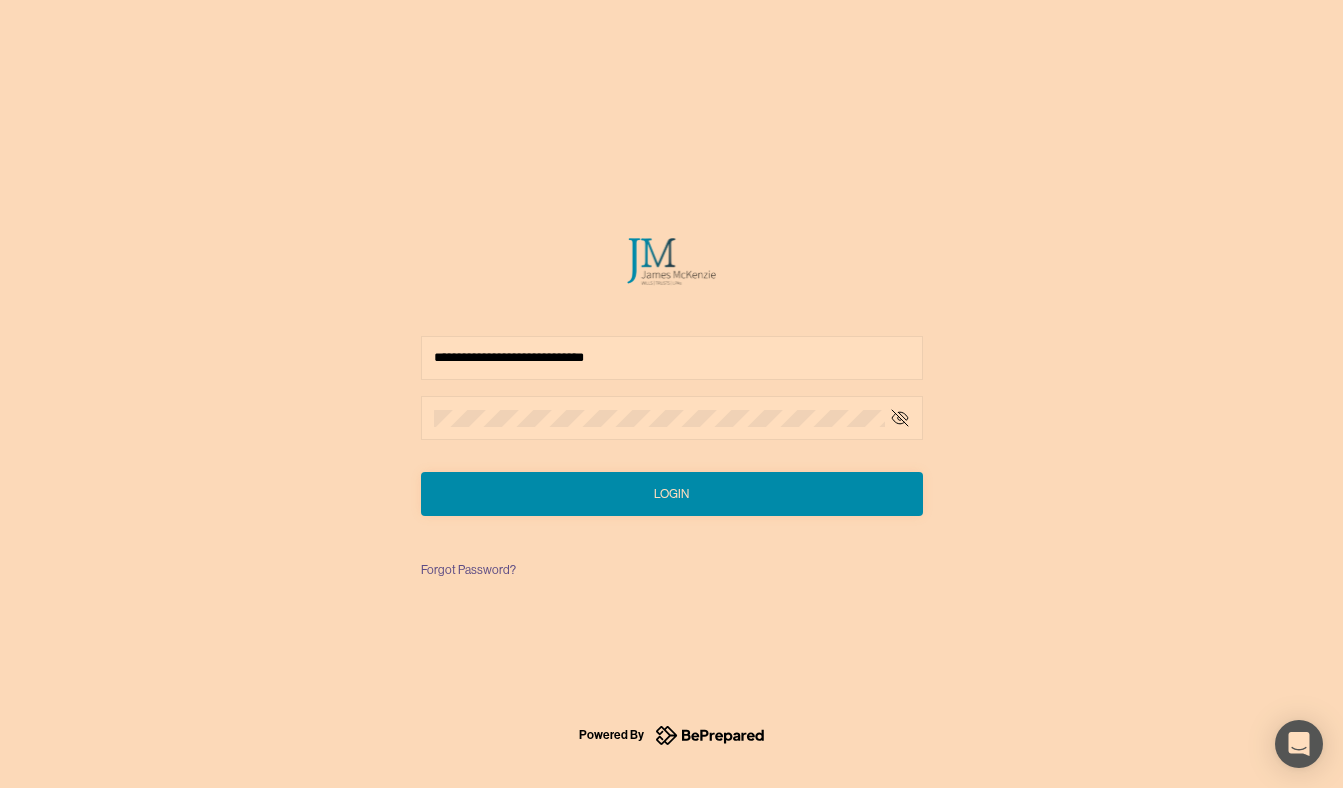 click 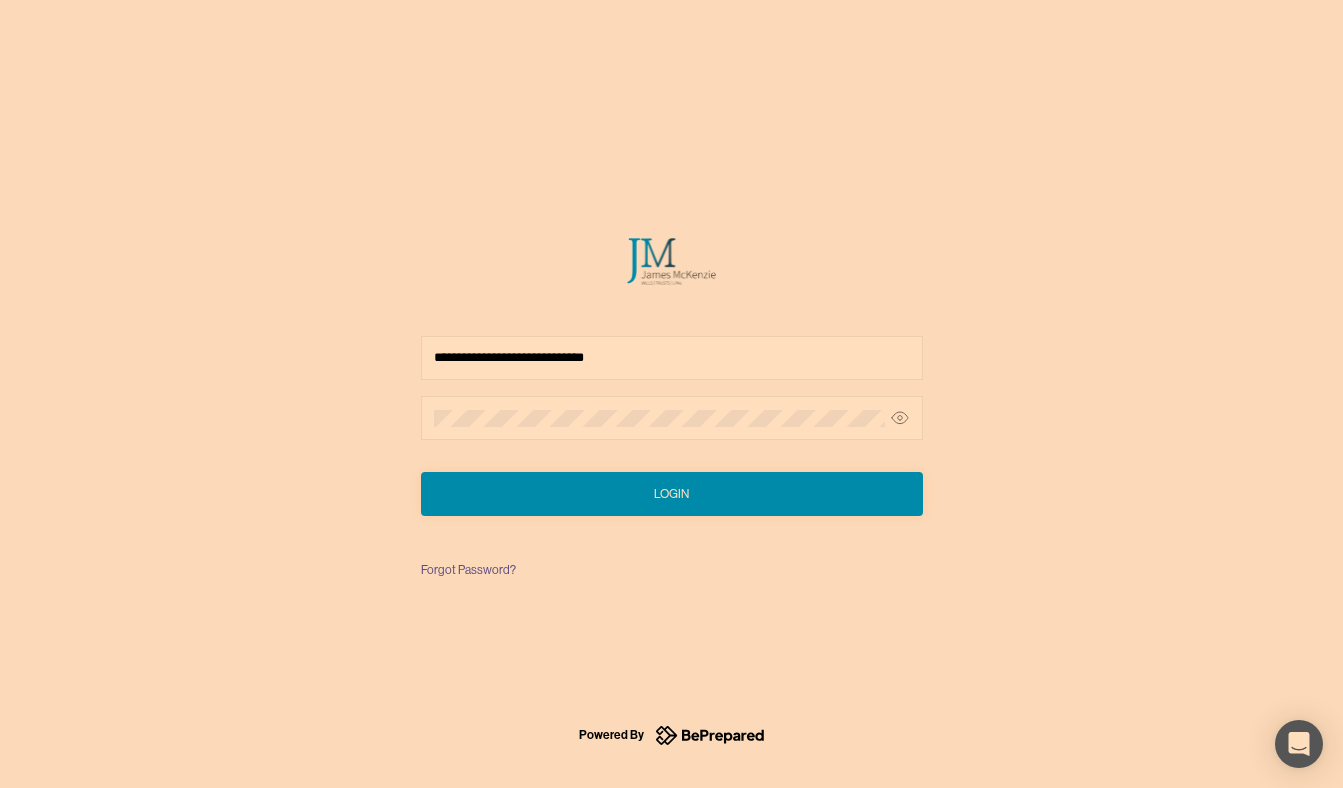 click on "Login" at bounding box center [672, 494] 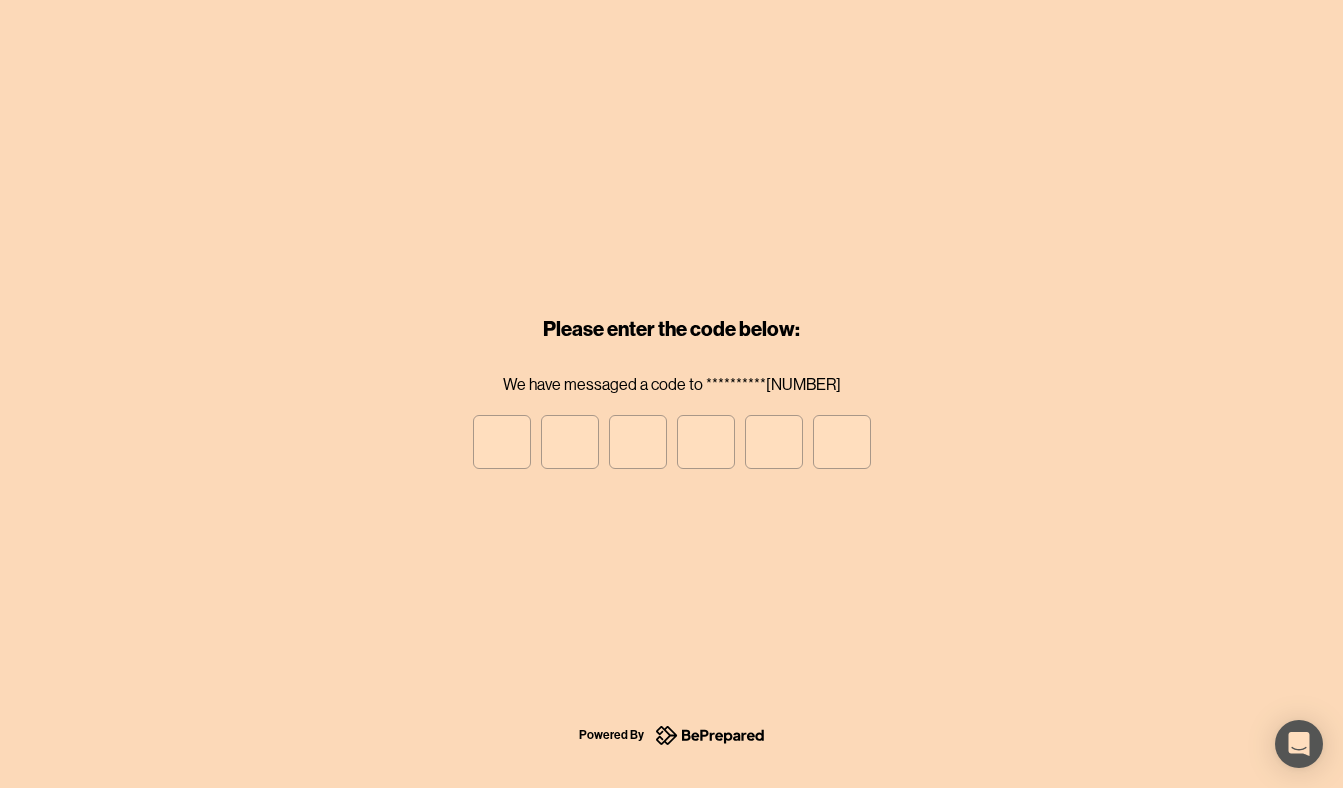 type on "*" 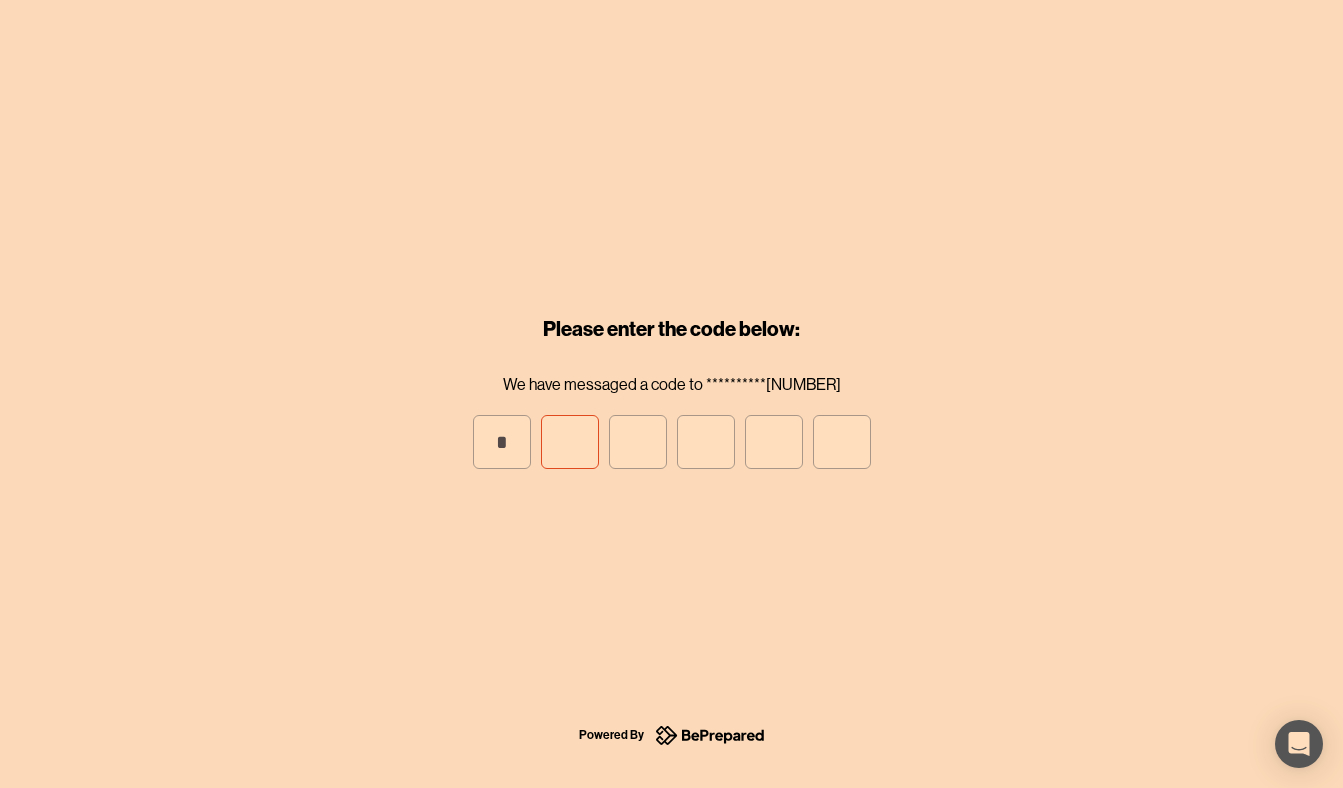 type on "*" 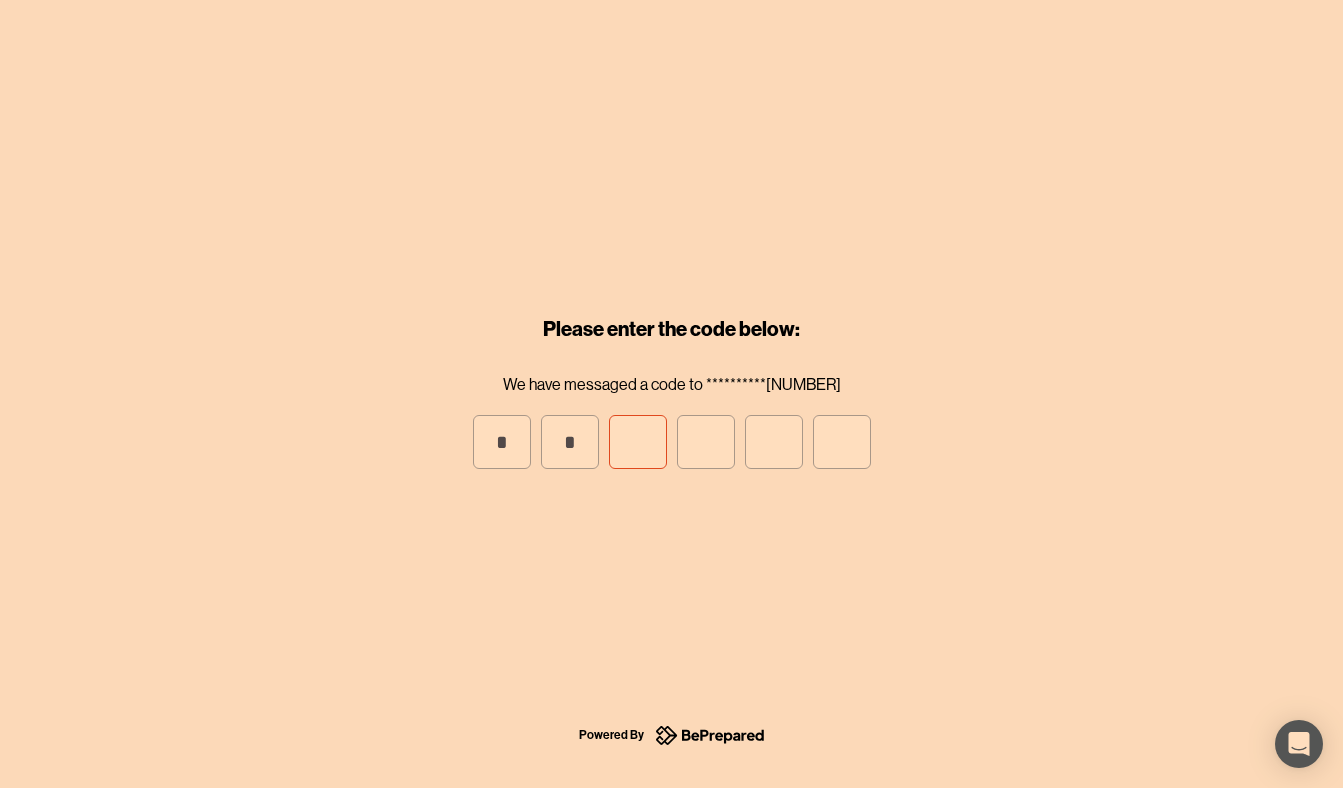 type on "*" 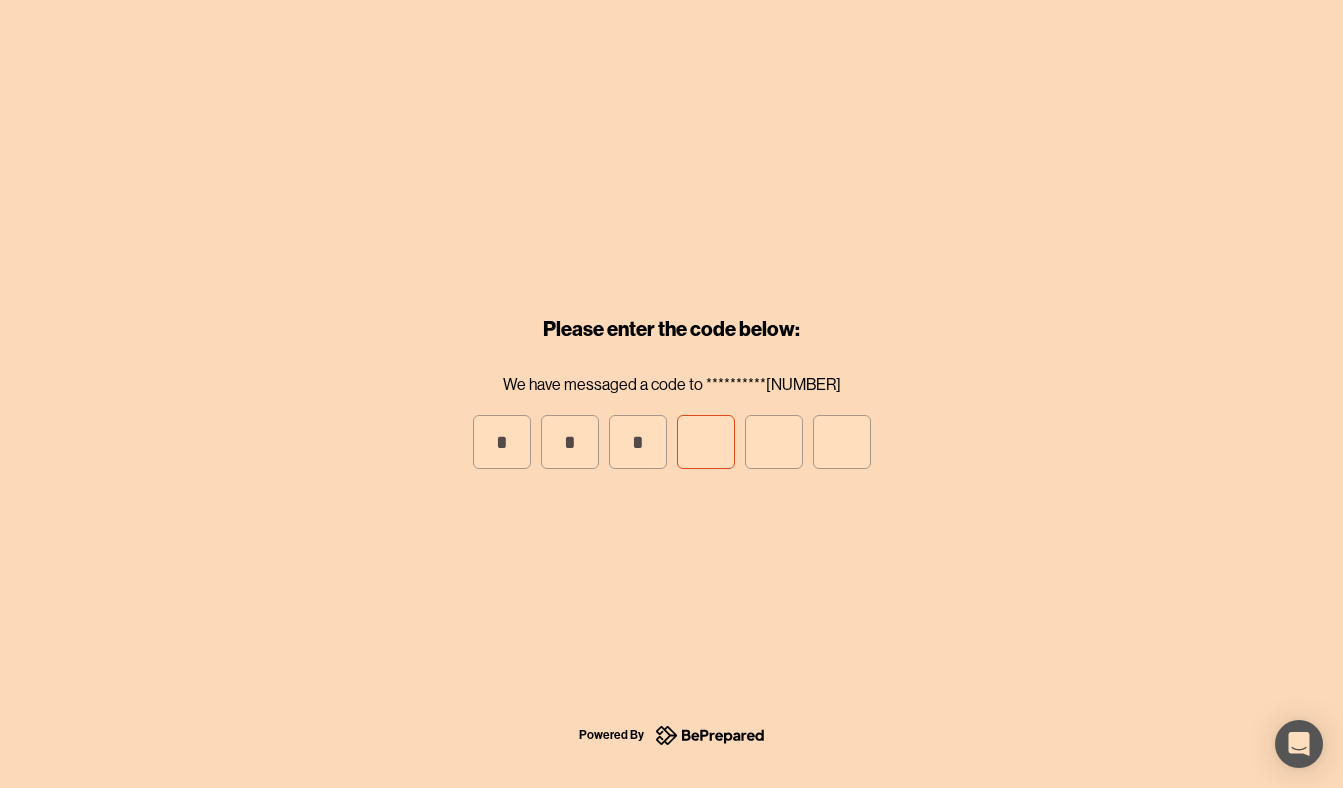 type on "*" 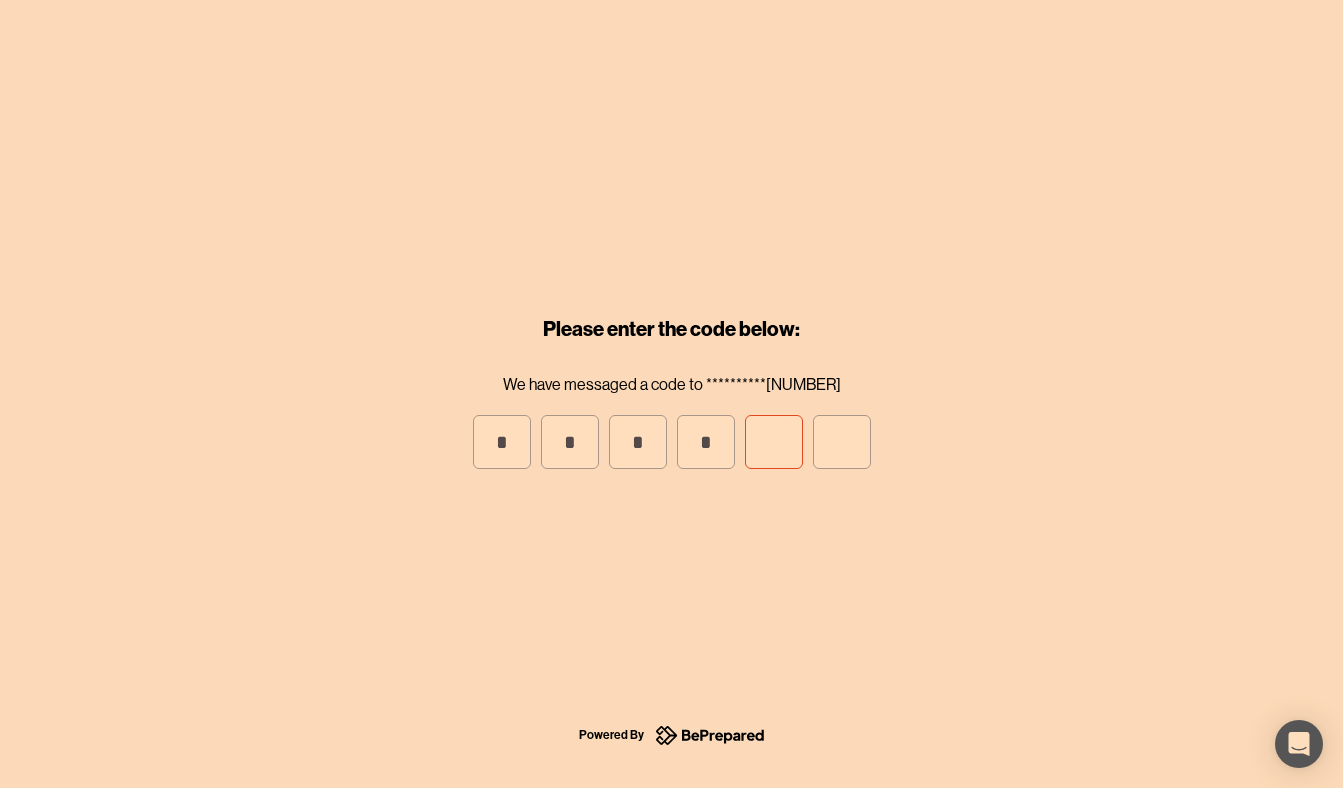 type on "*" 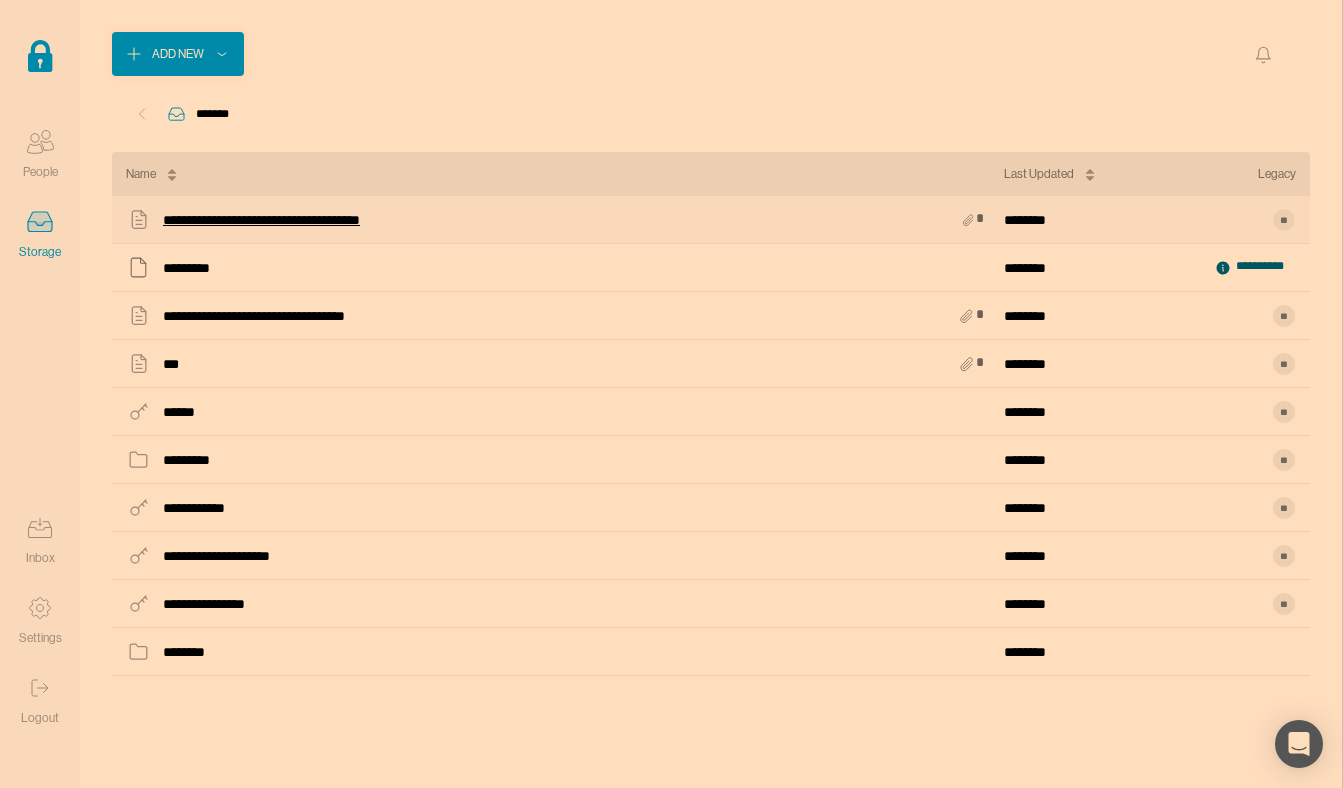 click on "**********" at bounding box center [290, 220] 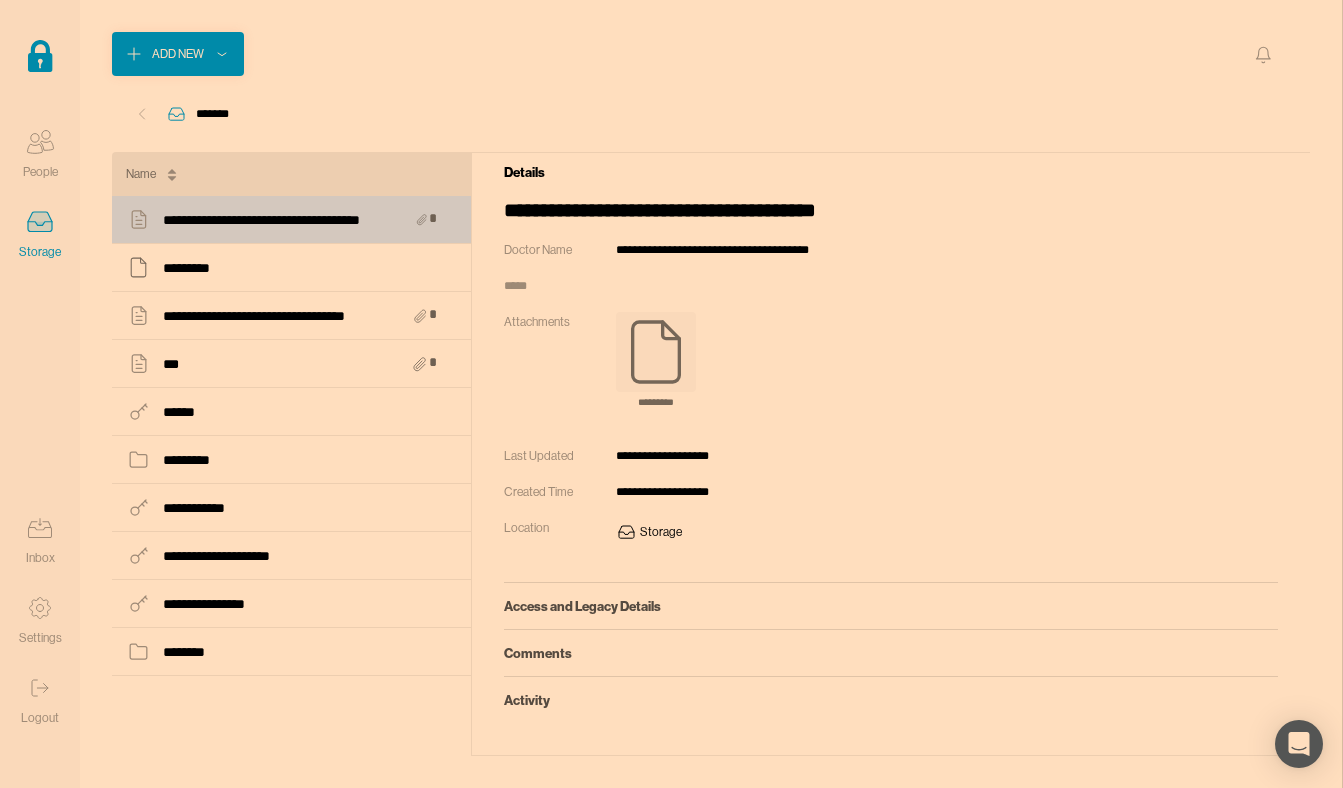 scroll, scrollTop: 0, scrollLeft: 0, axis: both 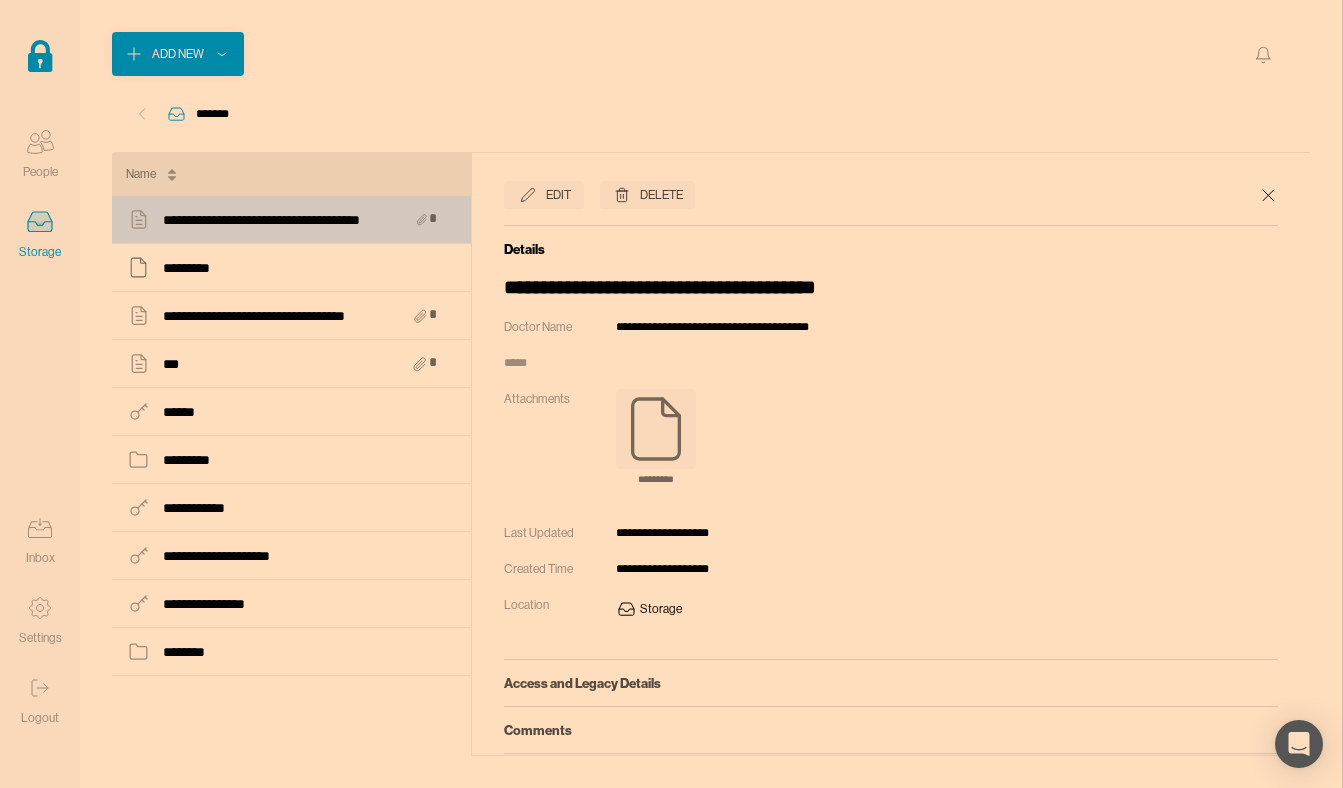 click on "Edit" at bounding box center (544, 195) 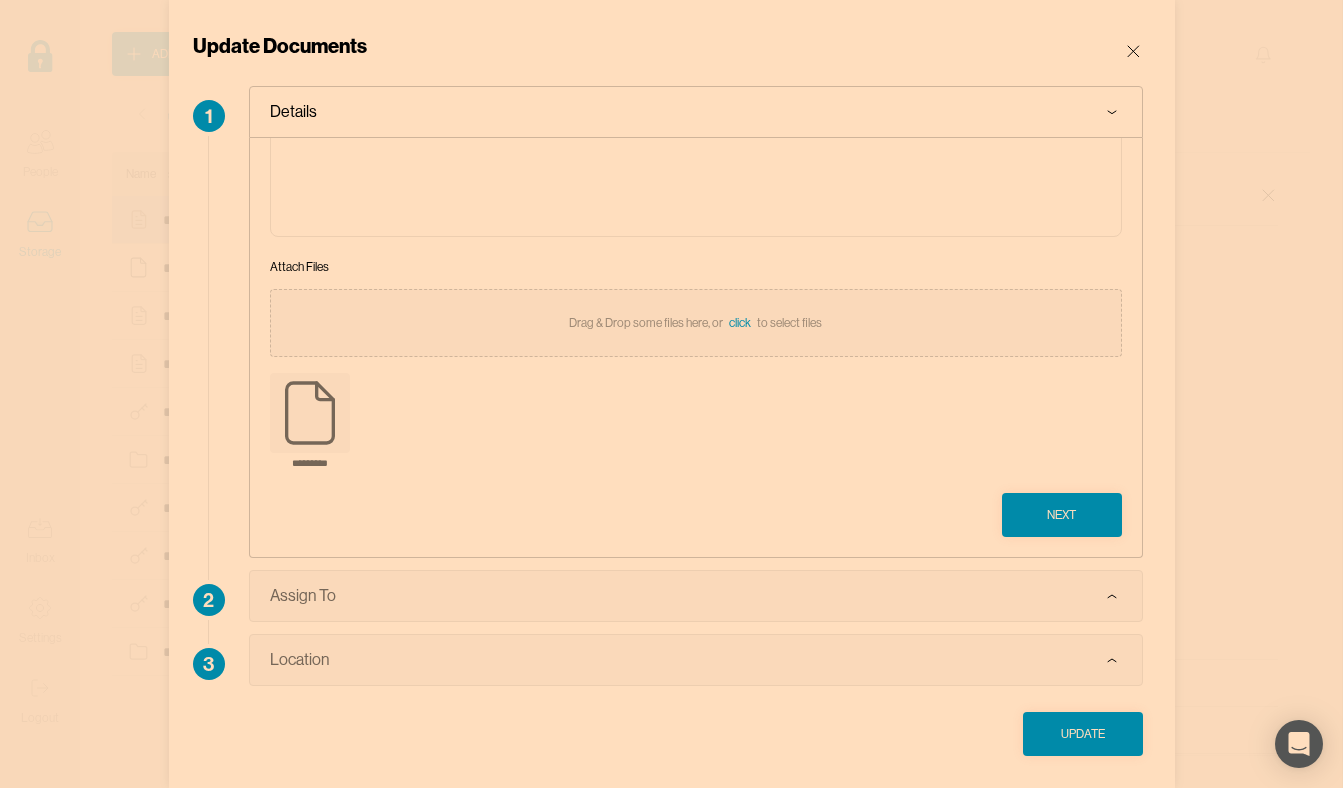 scroll, scrollTop: 225, scrollLeft: 0, axis: vertical 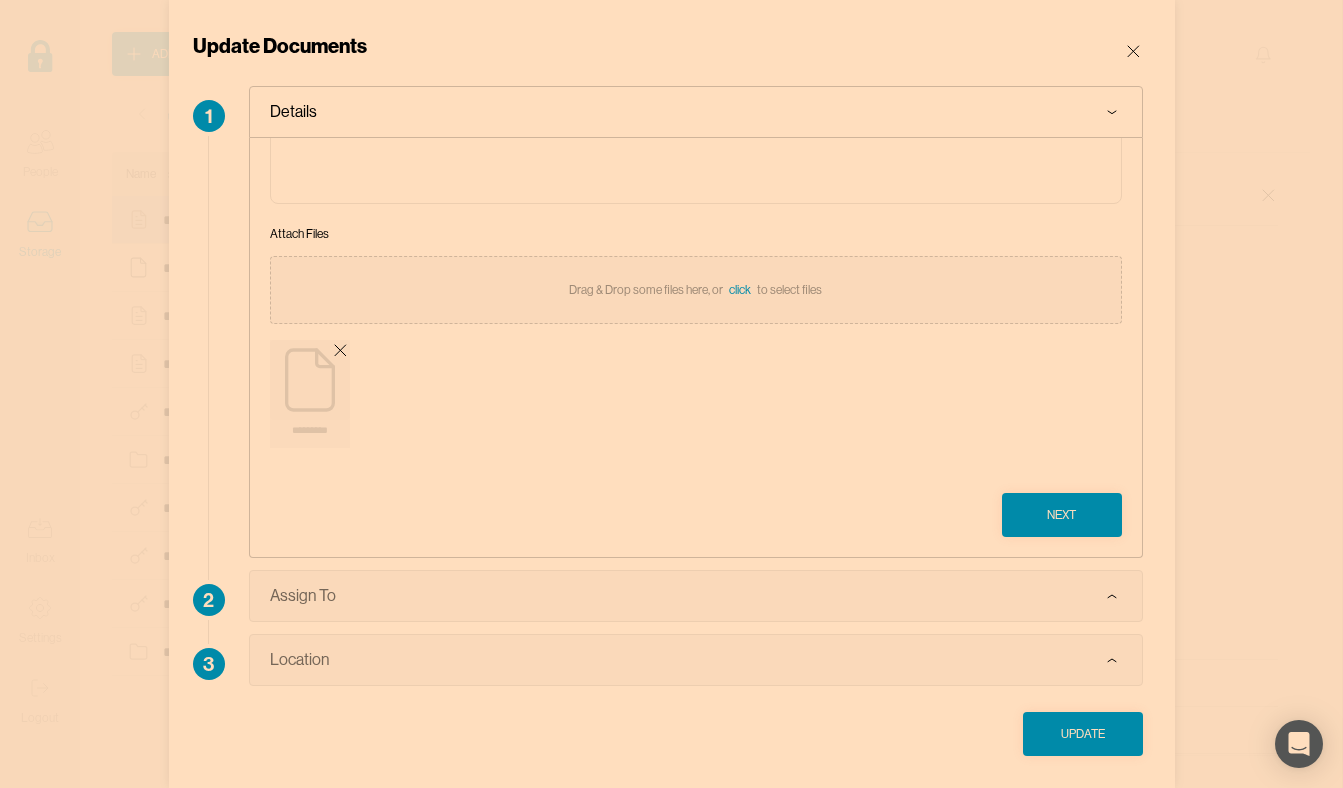 click 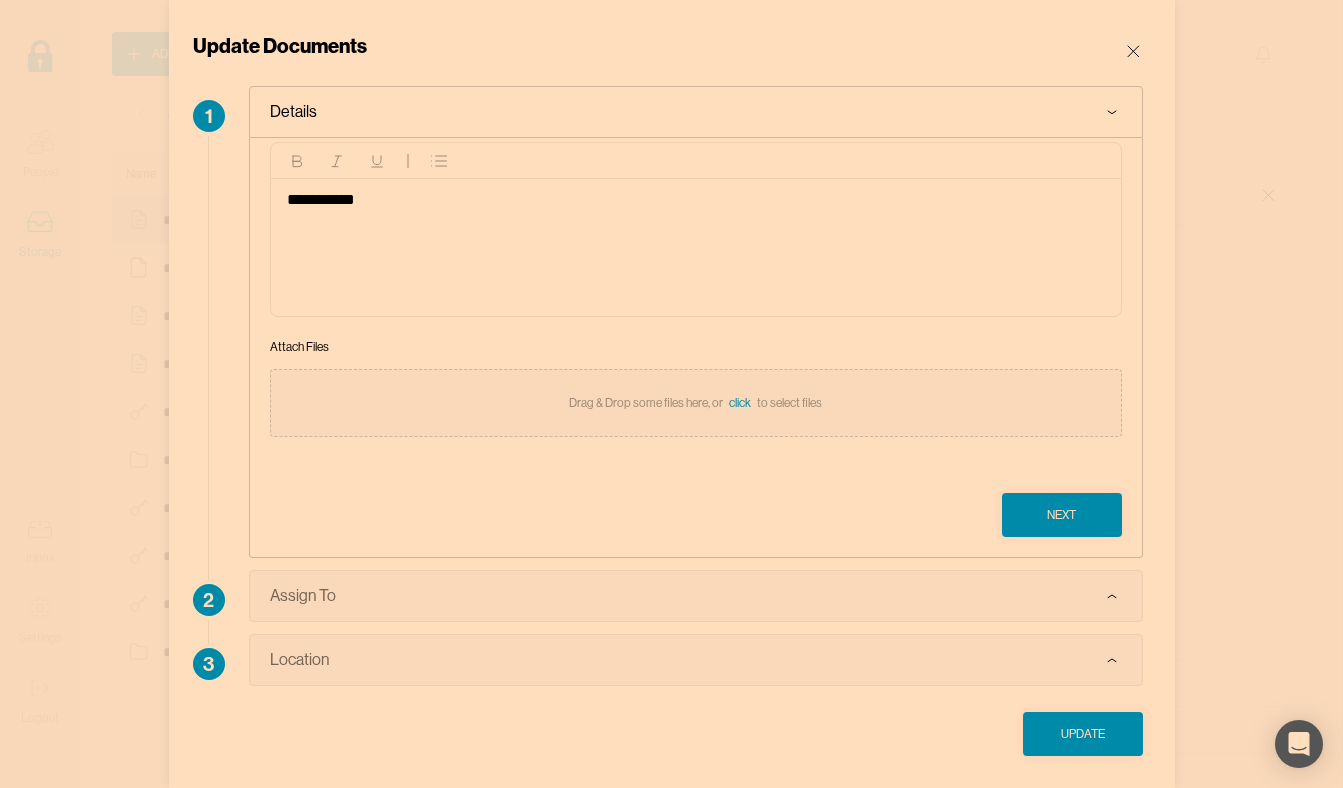 scroll, scrollTop: 112, scrollLeft: 0, axis: vertical 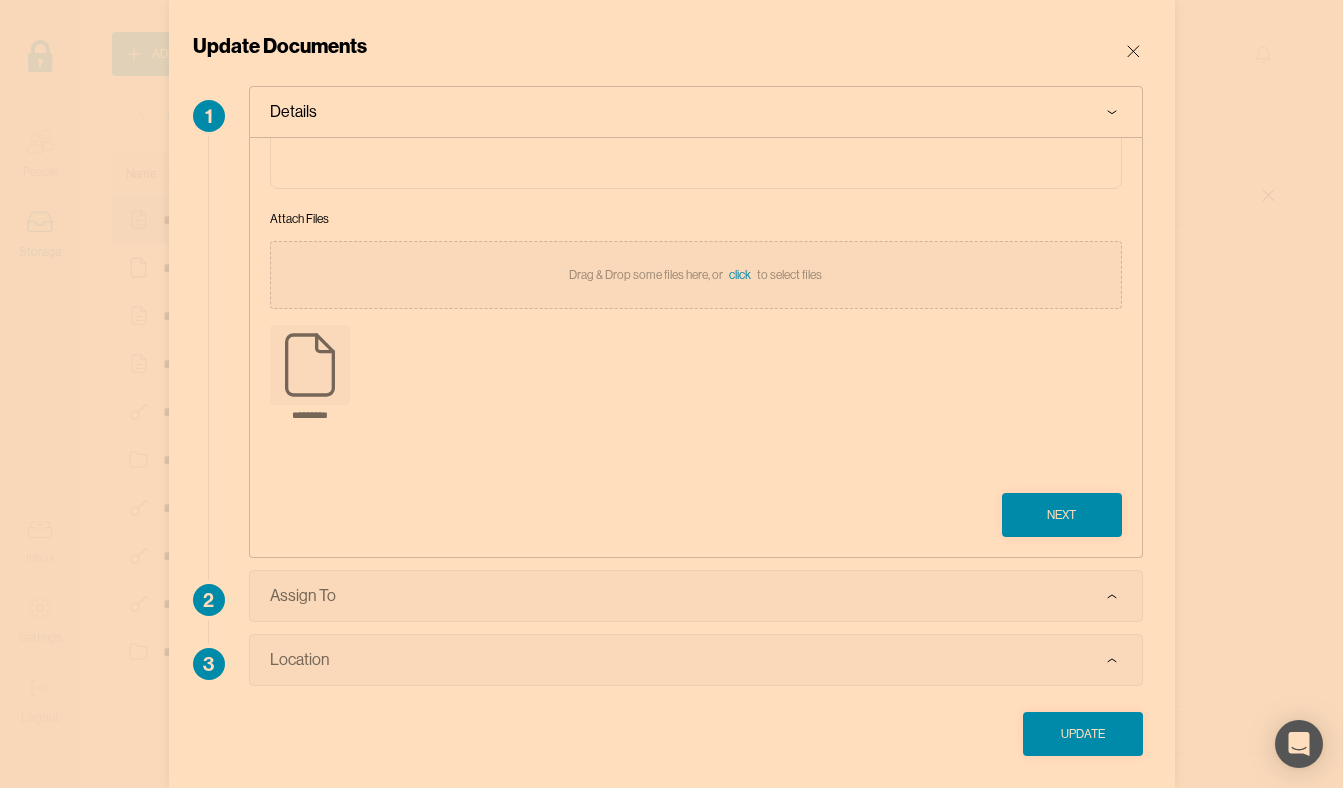 click on "Update" at bounding box center (1083, 734) 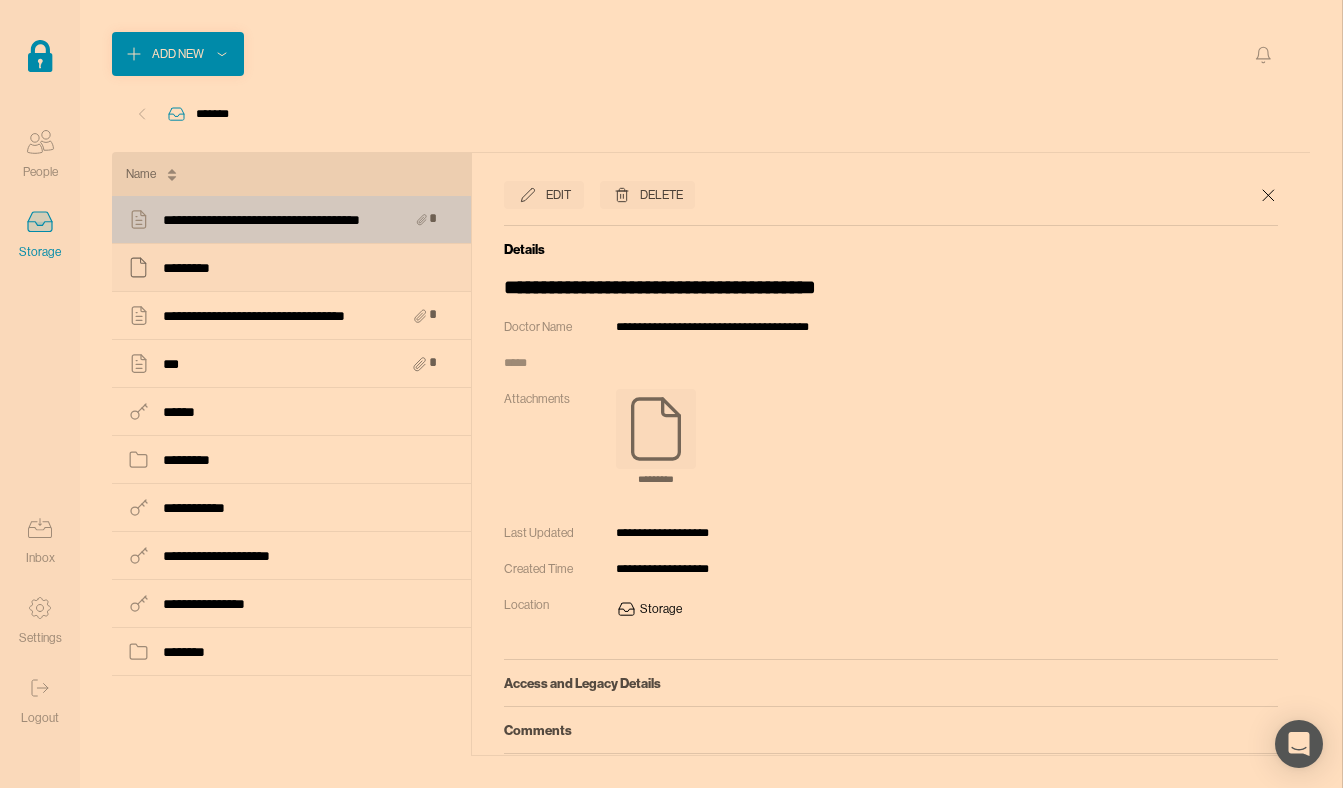 click on "*********" at bounding box center (291, 268) 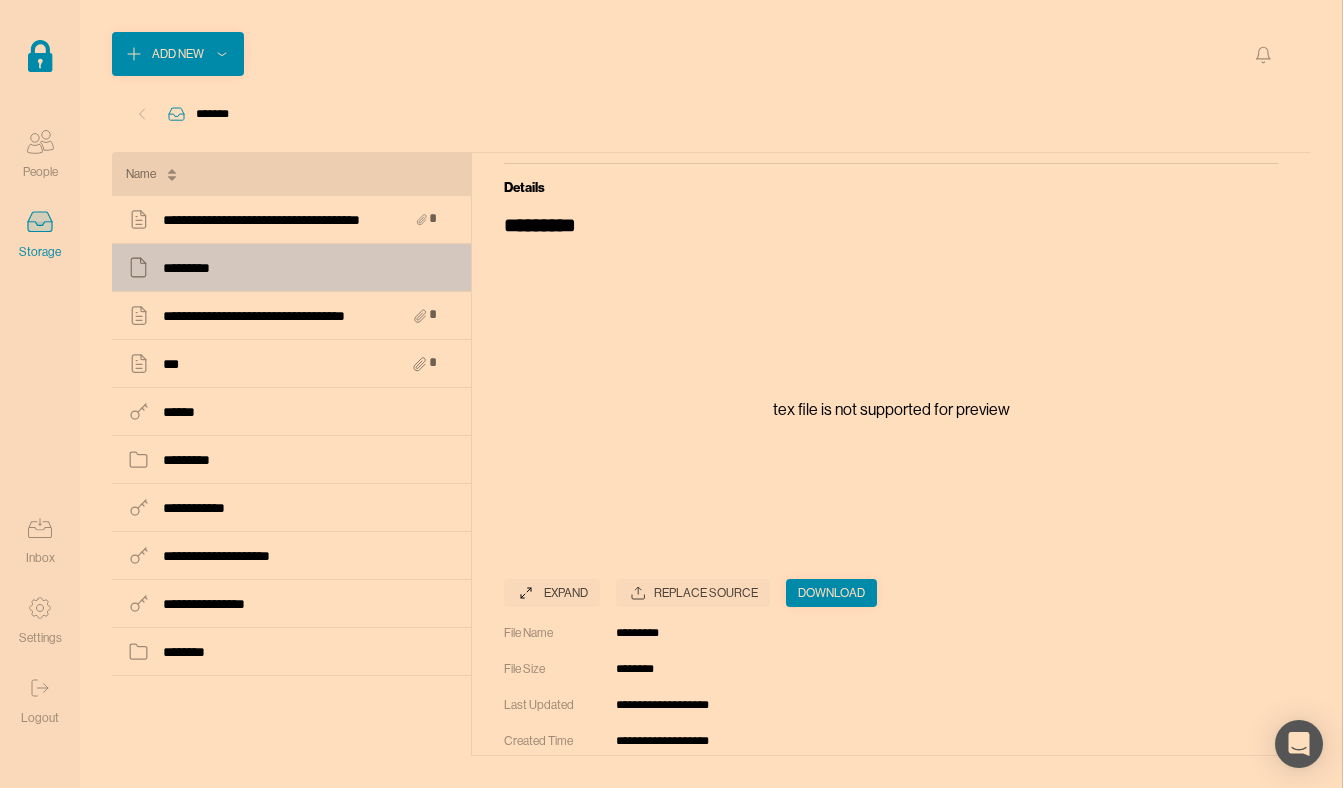 scroll, scrollTop: 0, scrollLeft: 0, axis: both 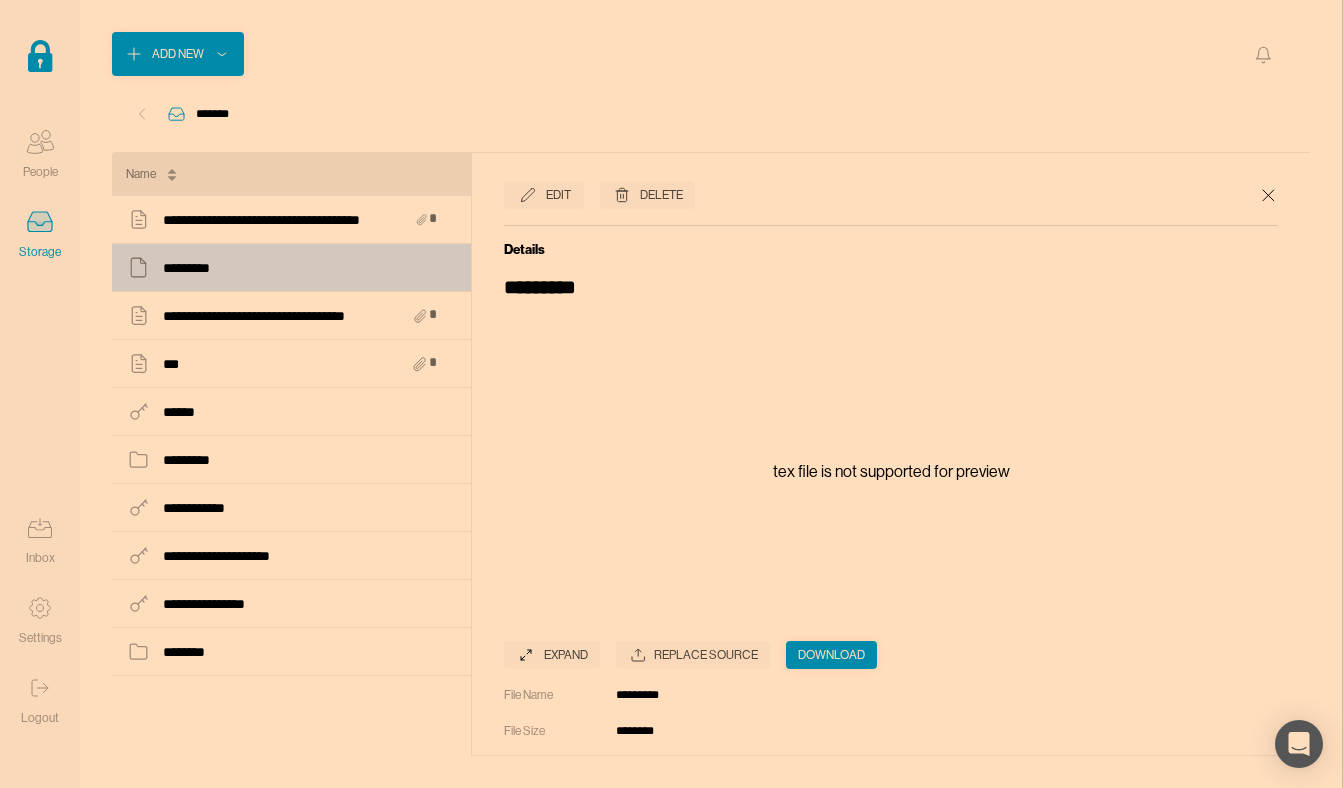 click on "Delete" at bounding box center [661, 195] 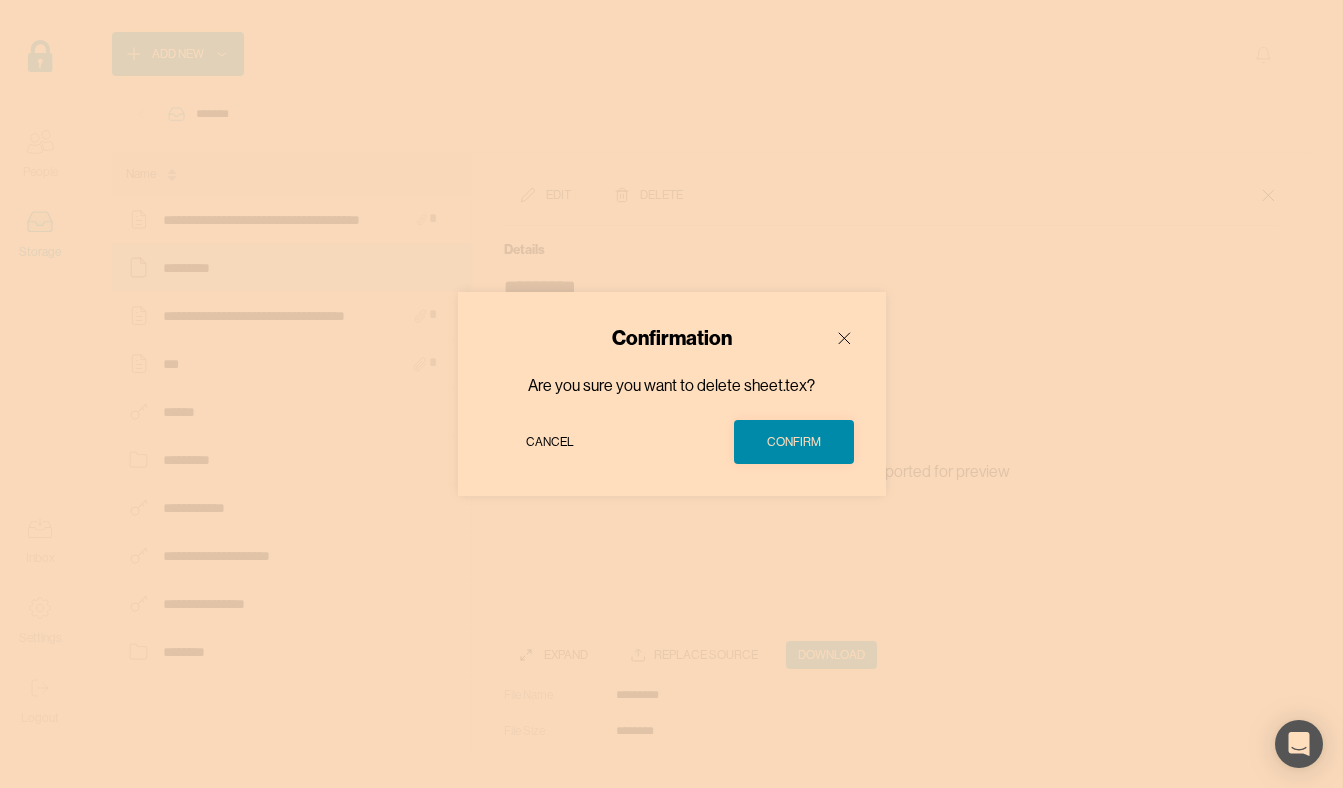 click on "Confirm" at bounding box center [794, 442] 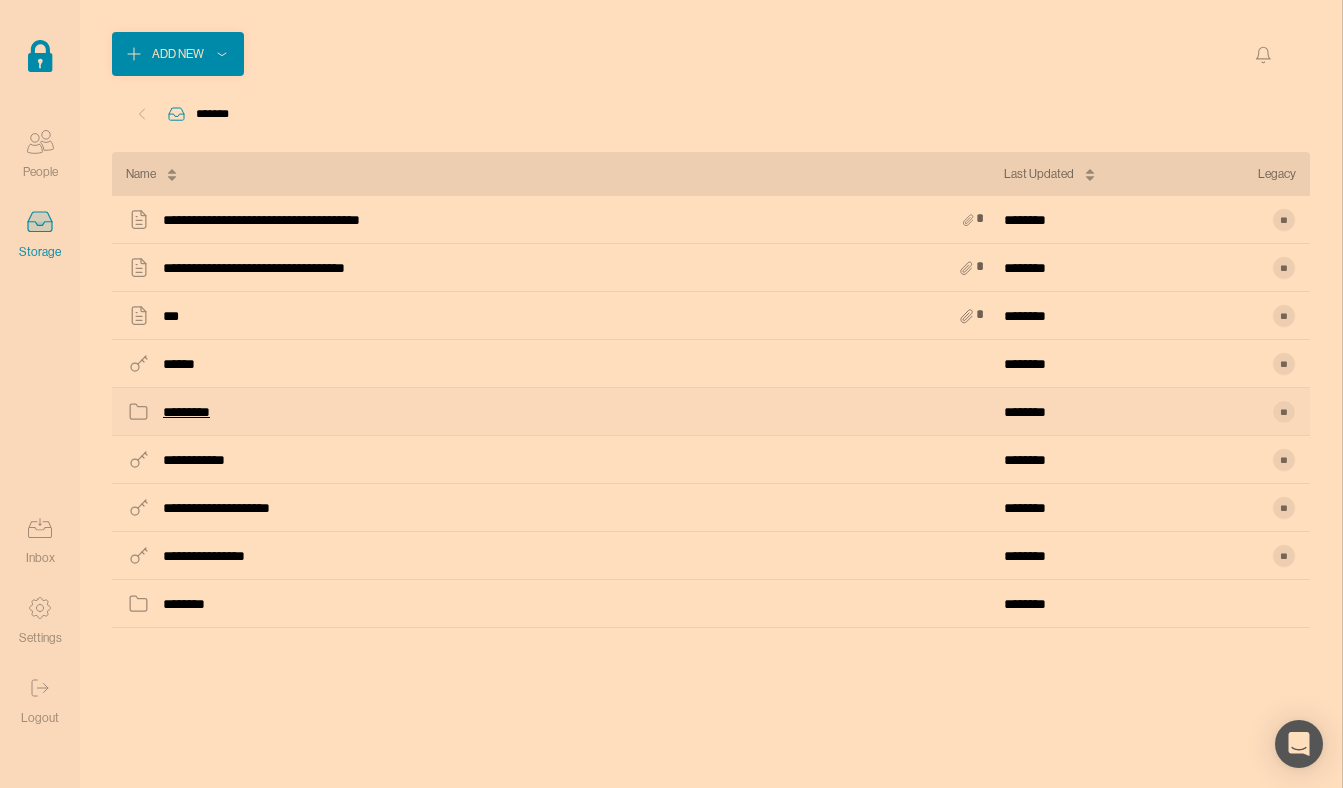 click on "*********" at bounding box center (195, 412) 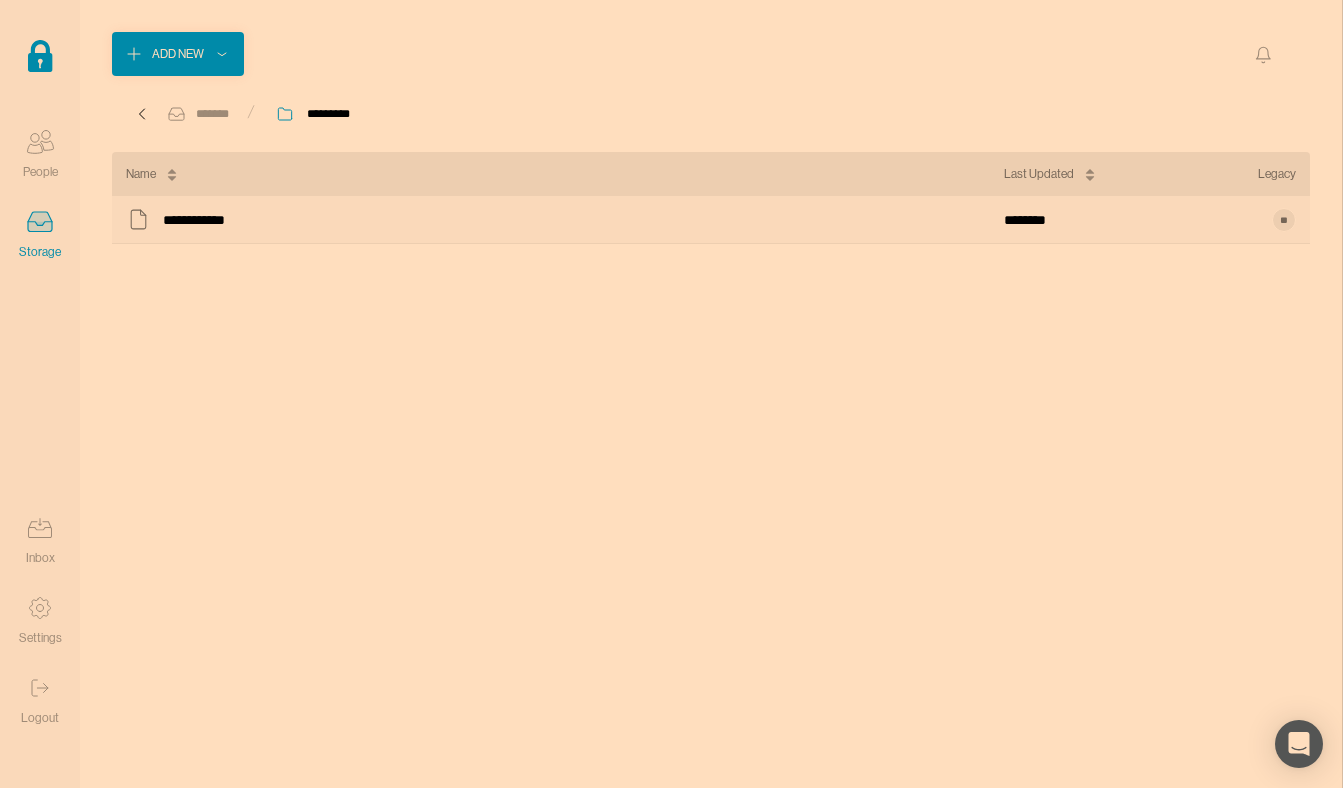 click on "**********" at bounding box center (711, 220) 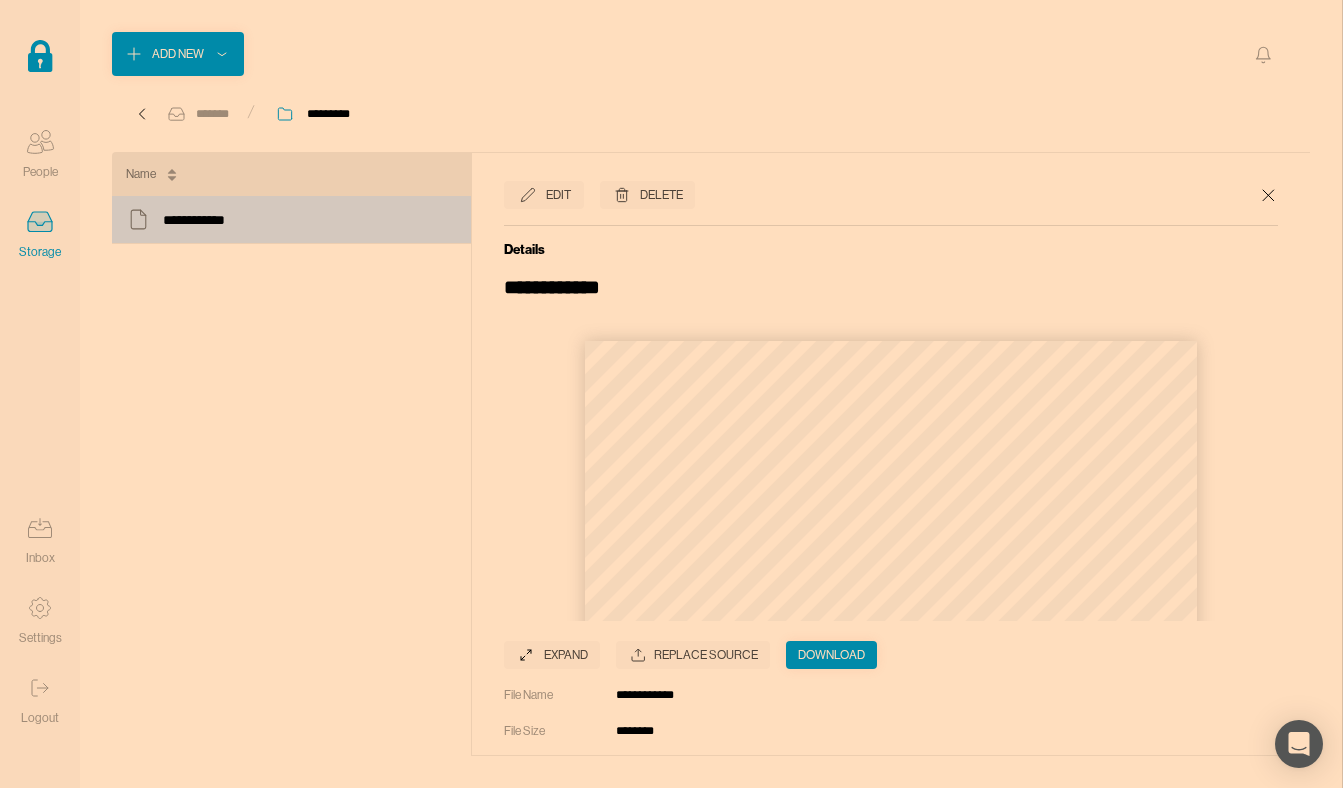 click on "Replace Source" at bounding box center [706, 655] 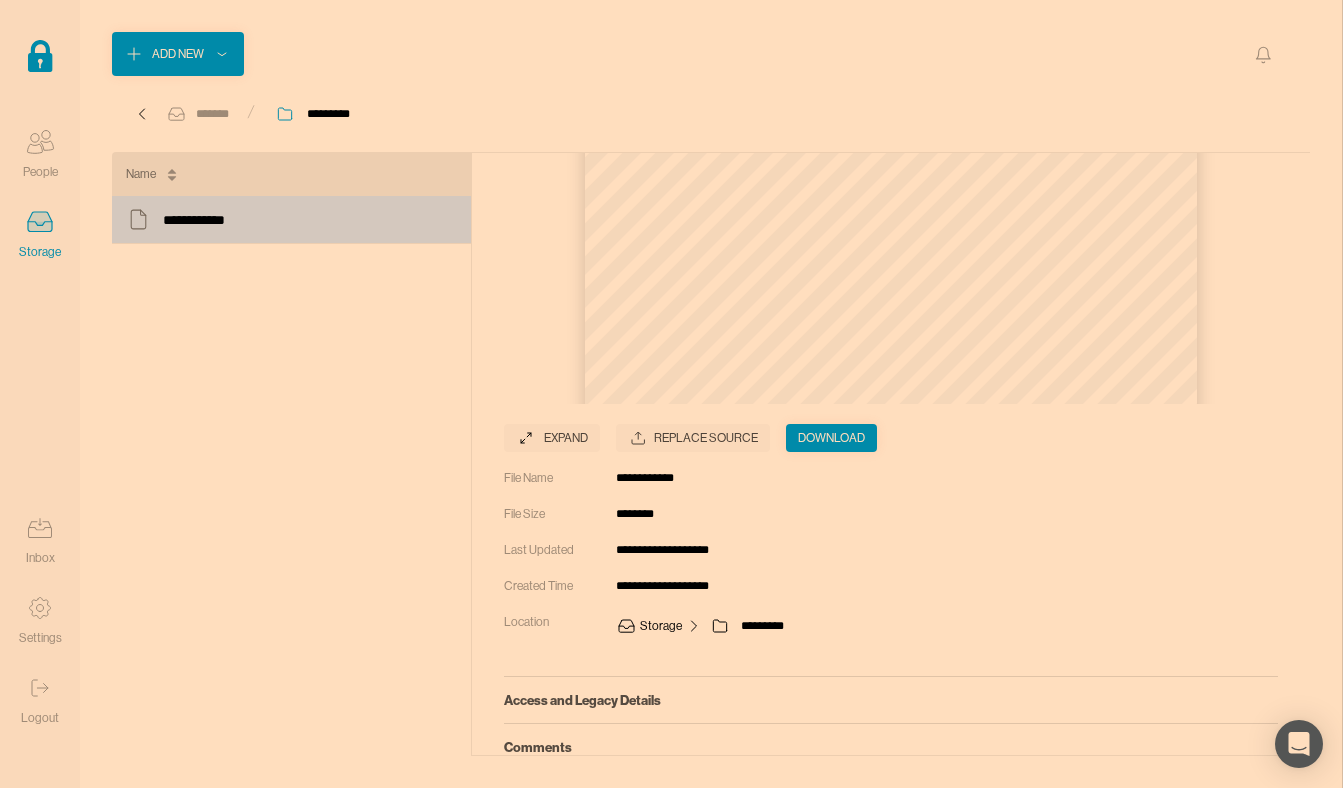 scroll, scrollTop: 256, scrollLeft: 0, axis: vertical 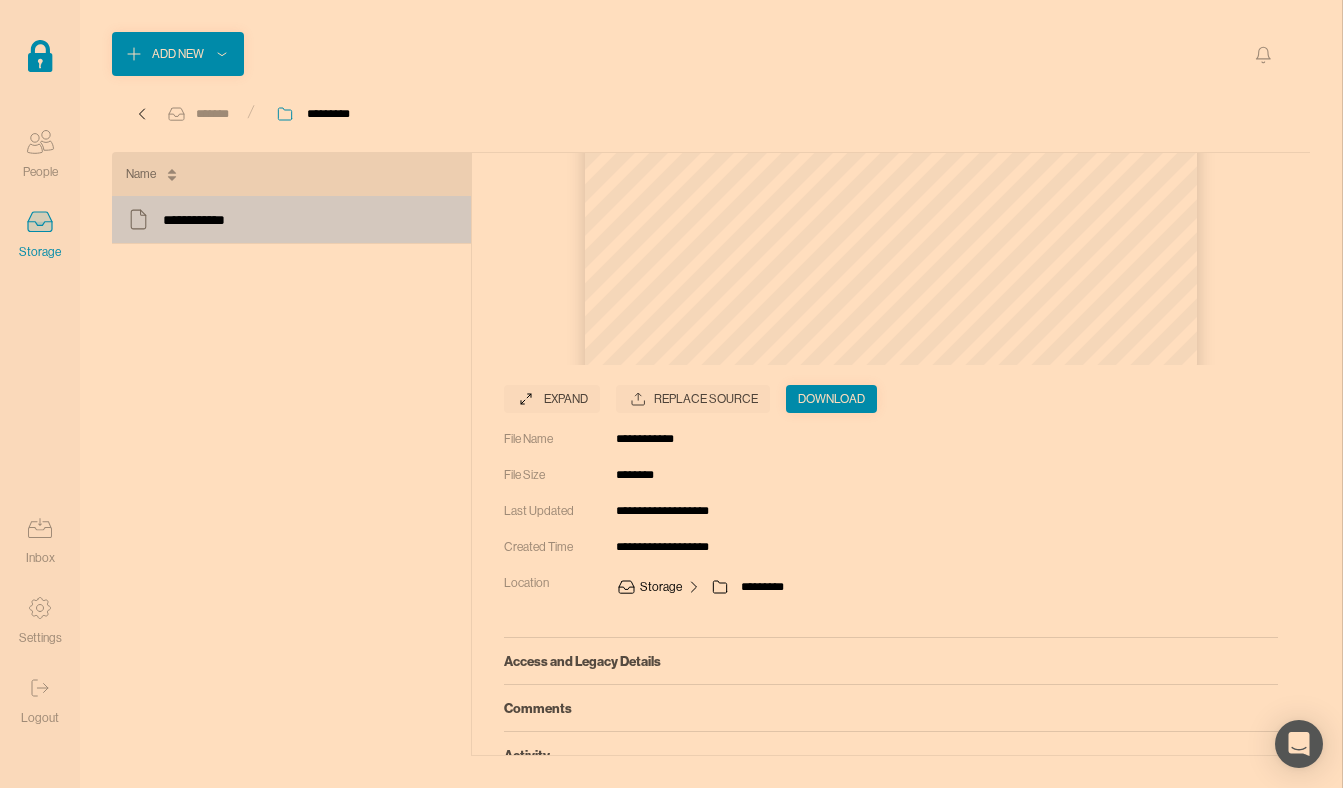 click on "Access and Legacy Details" at bounding box center [891, 660] 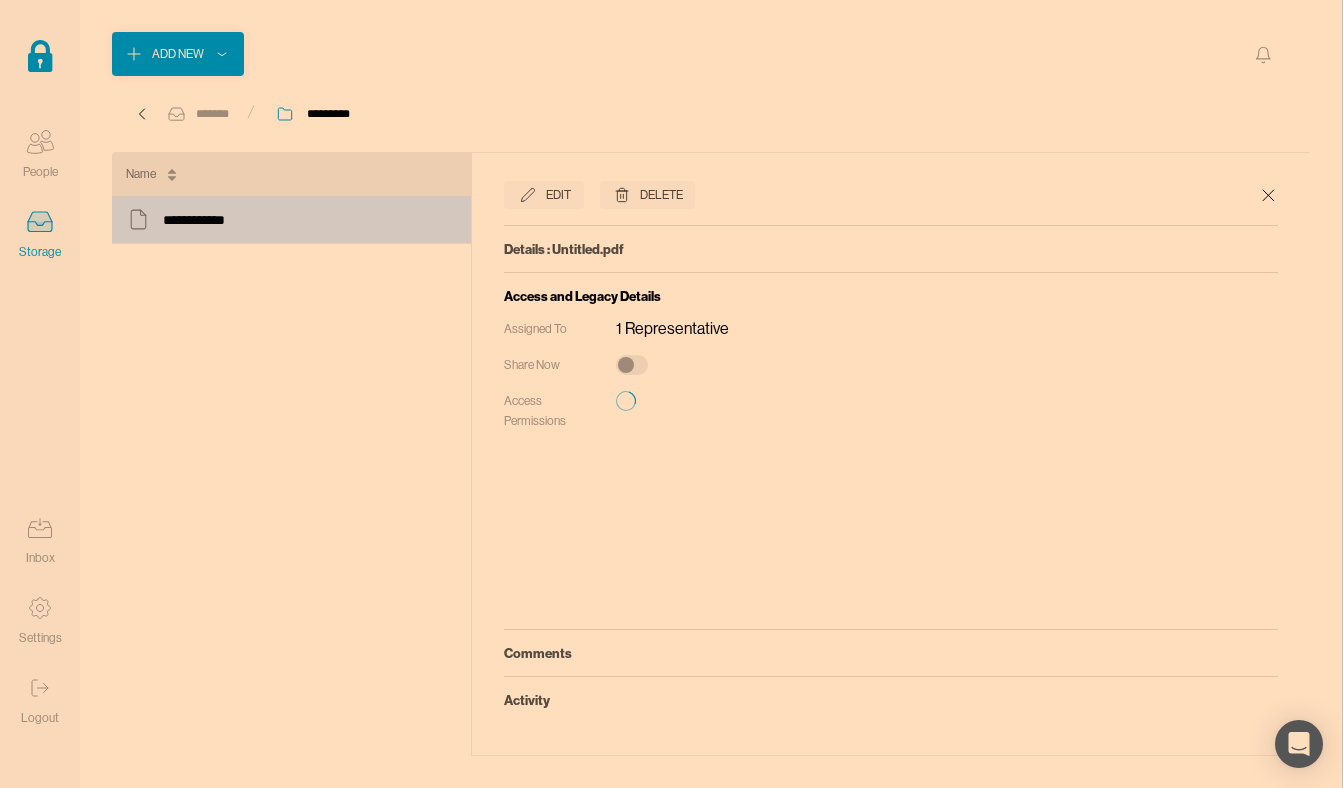 scroll, scrollTop: 0, scrollLeft: 0, axis: both 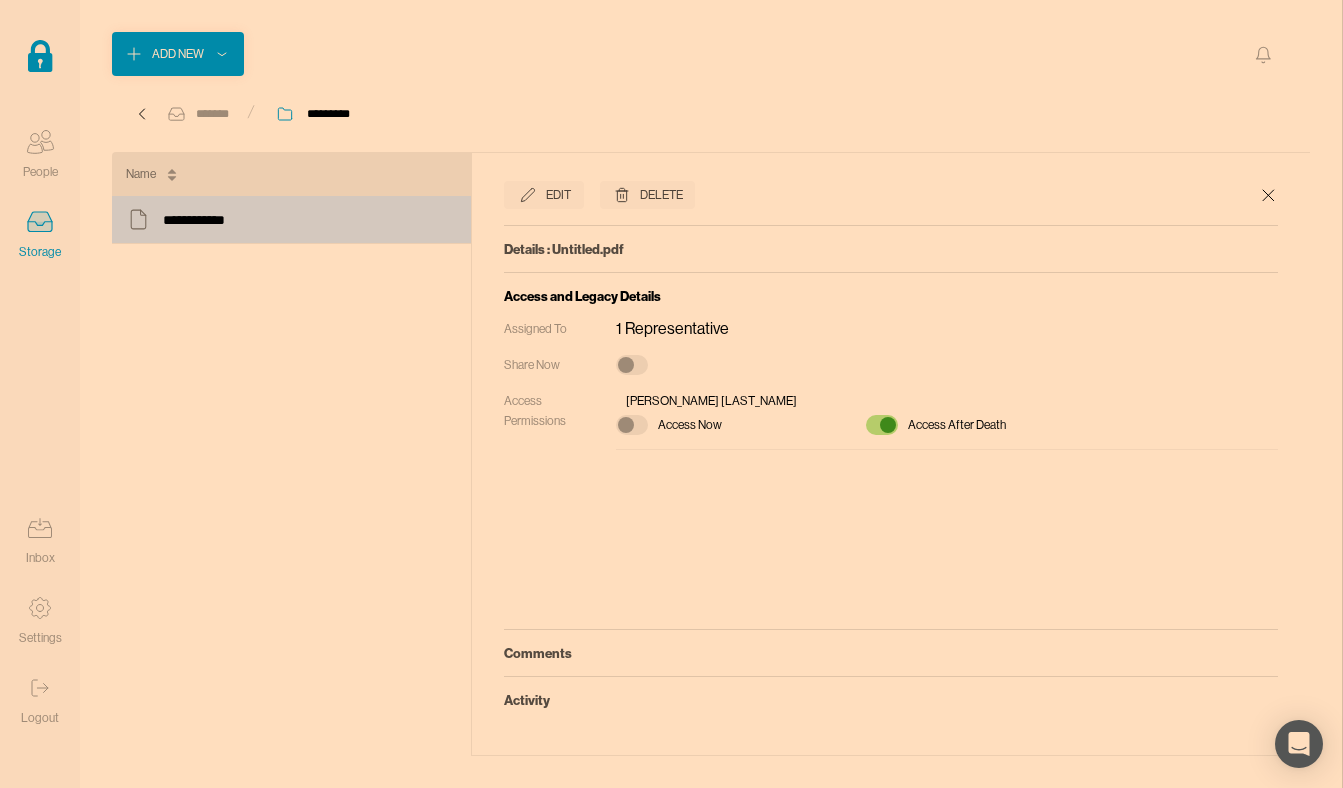 click on "Activity" at bounding box center [891, 700] 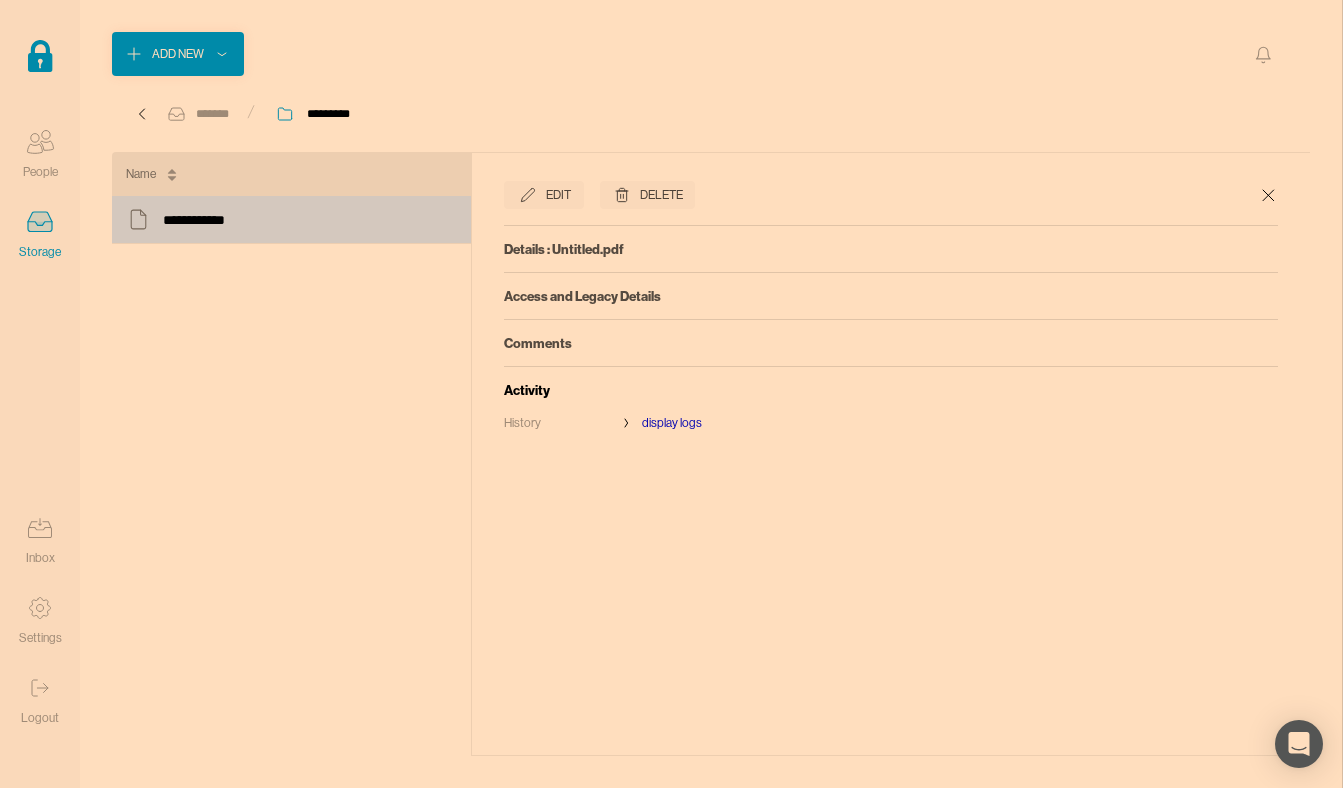click on "Access and Legacy Details" at bounding box center (891, 296) 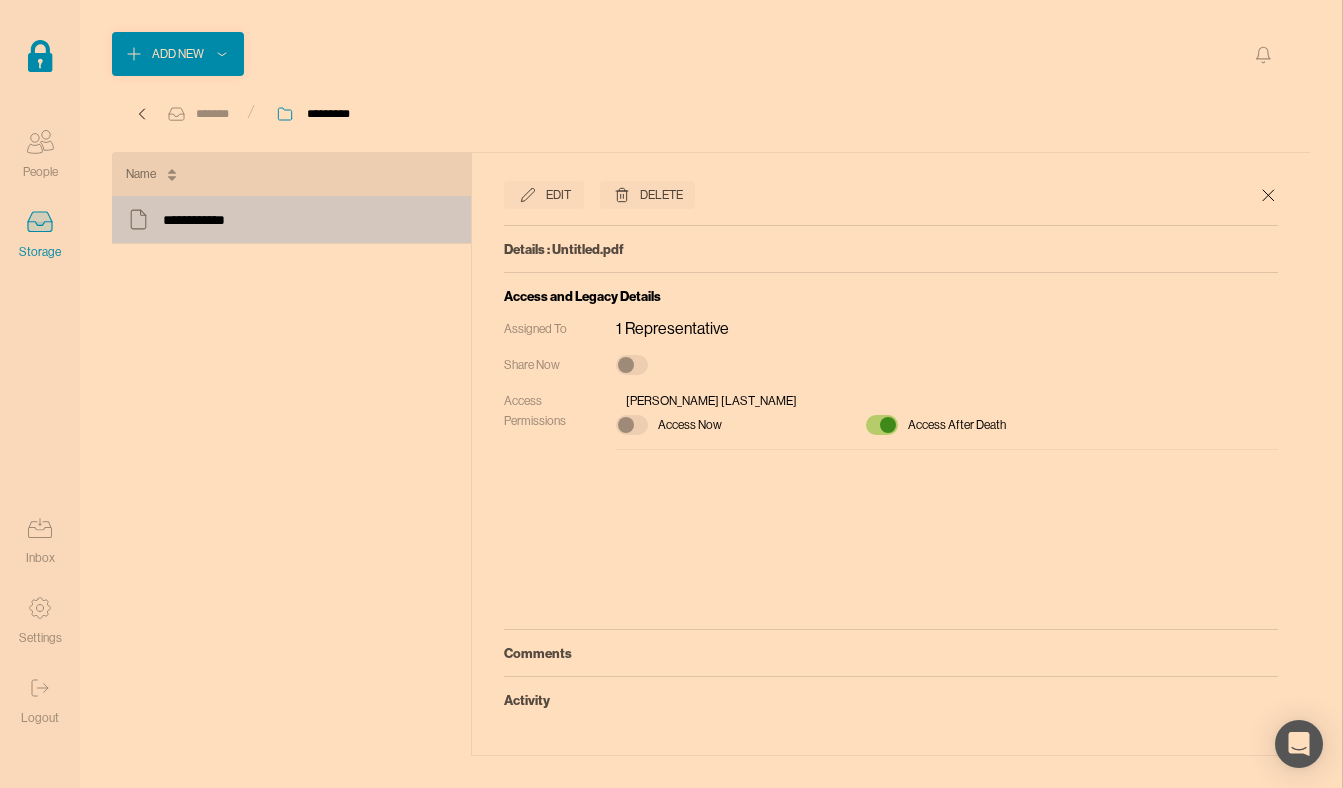 click 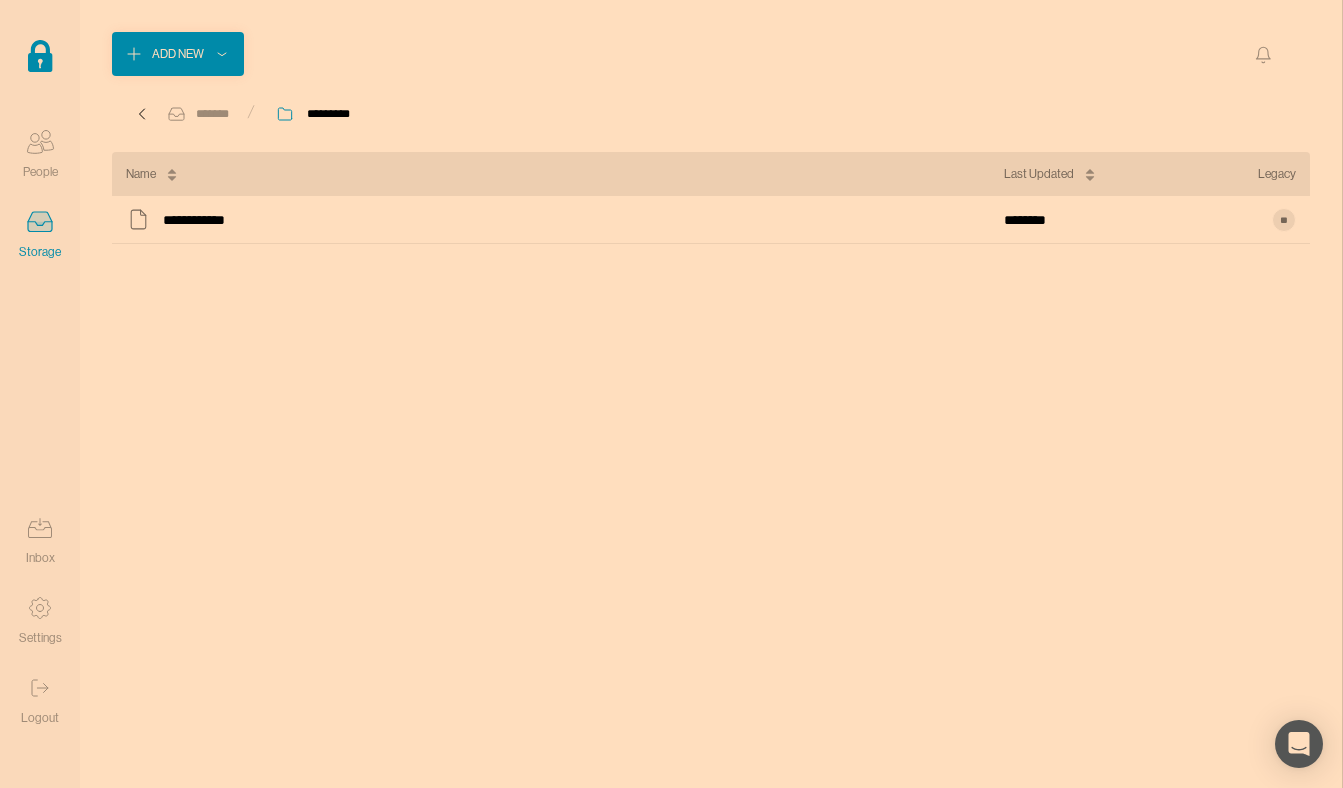 click 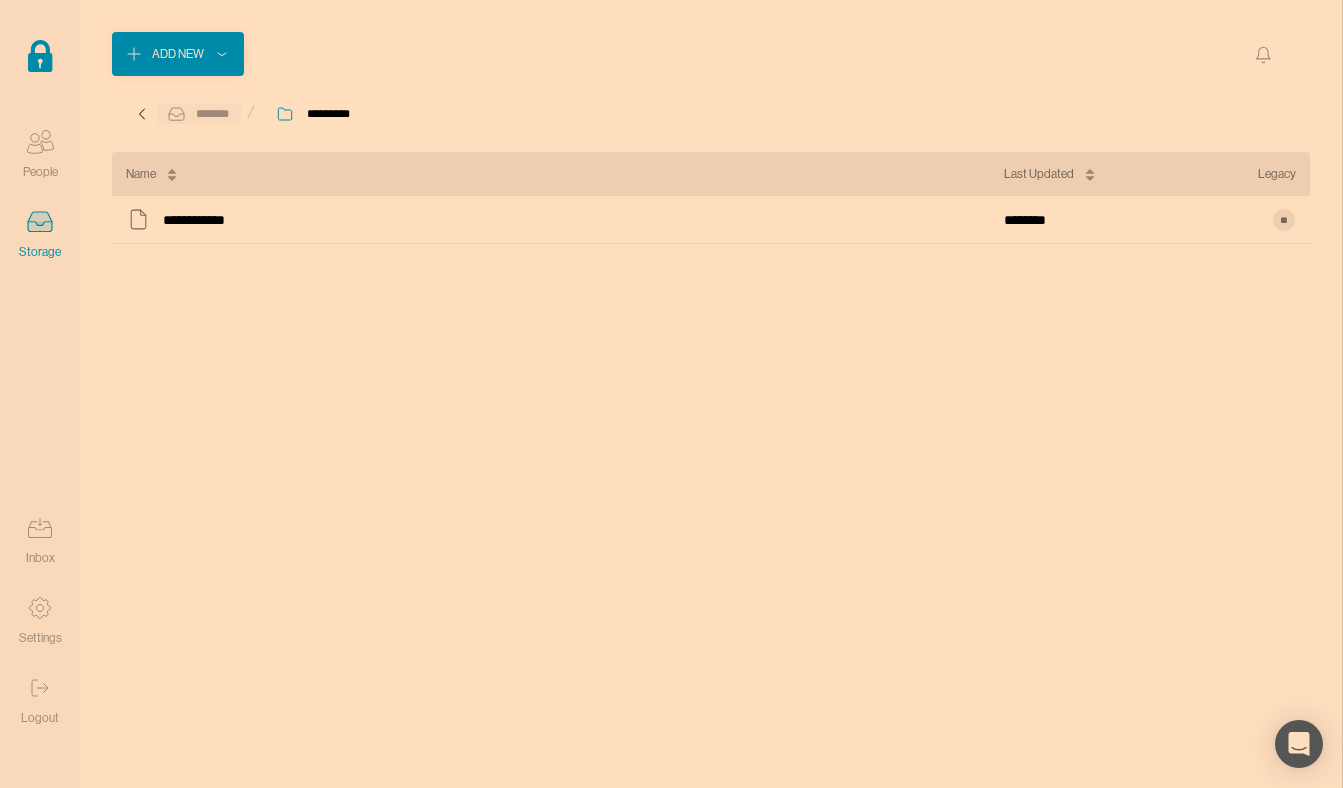 click on "*******" at bounding box center [212, 114] 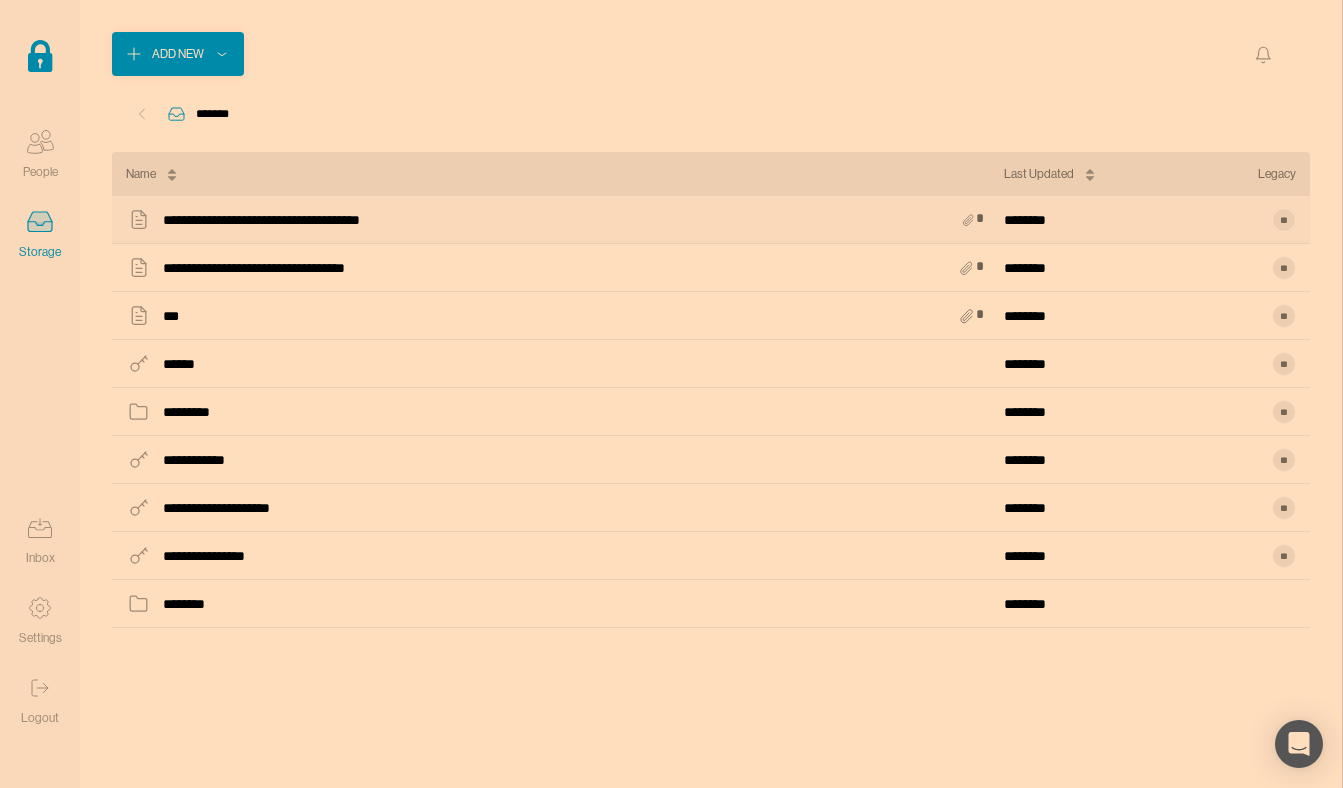 click on "**********" at bounding box center (565, 220) 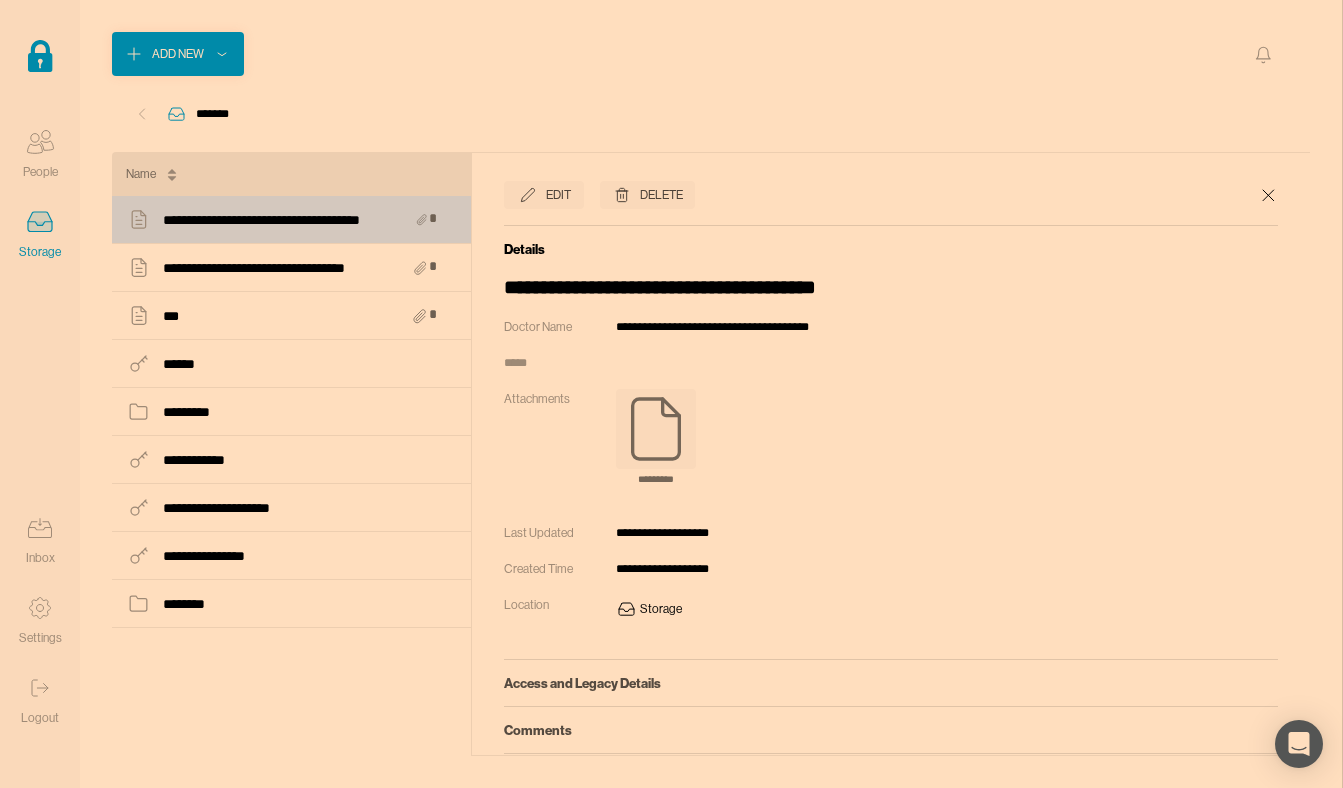 scroll, scrollTop: 77, scrollLeft: 0, axis: vertical 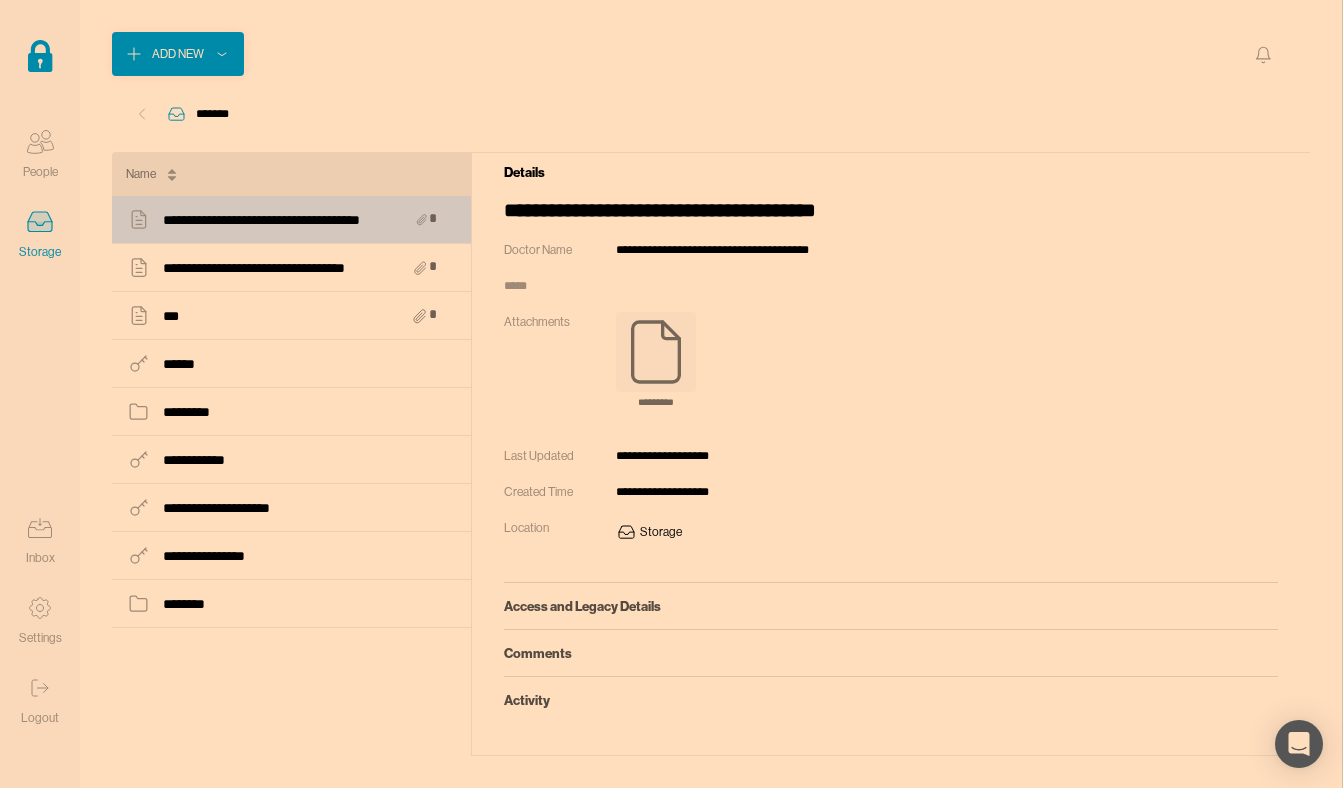 click on "Access and Legacy Details" at bounding box center (891, 606) 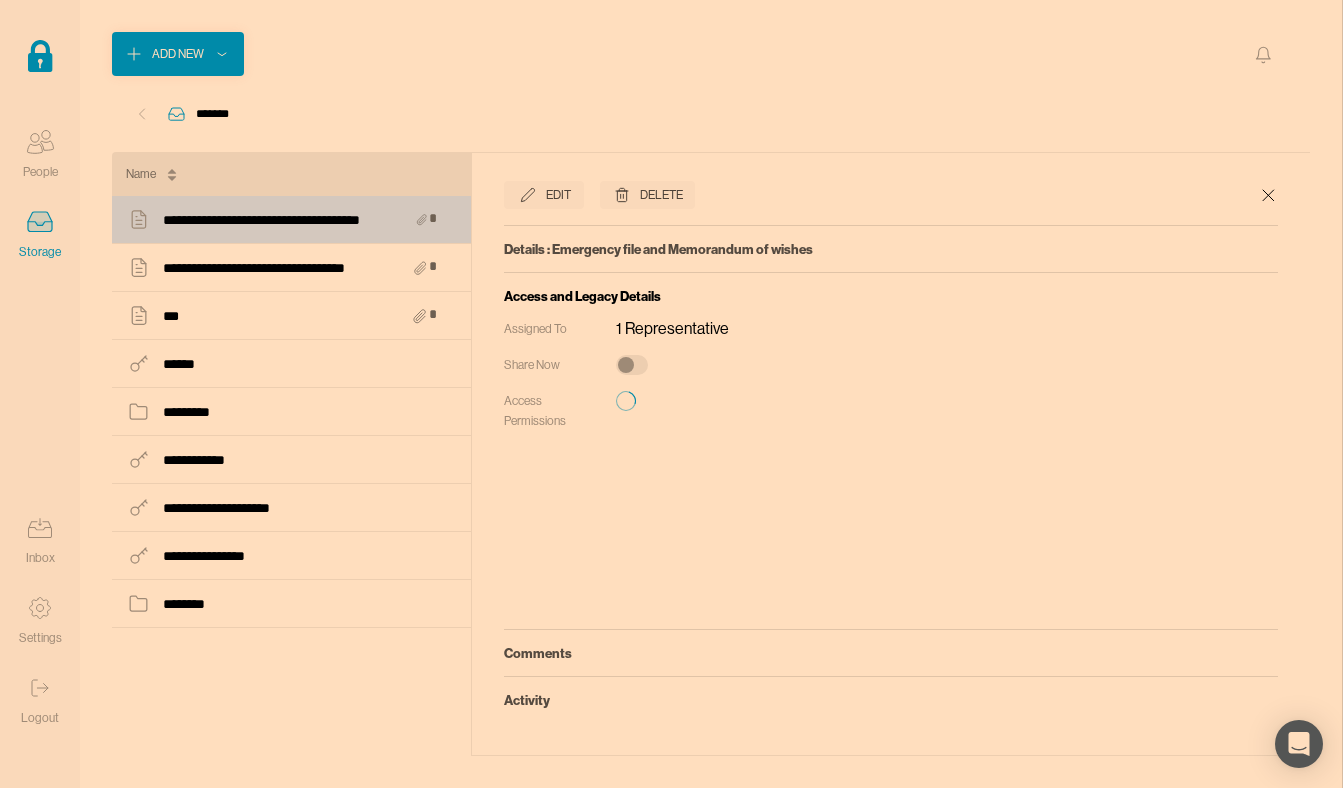 scroll, scrollTop: 0, scrollLeft: 0, axis: both 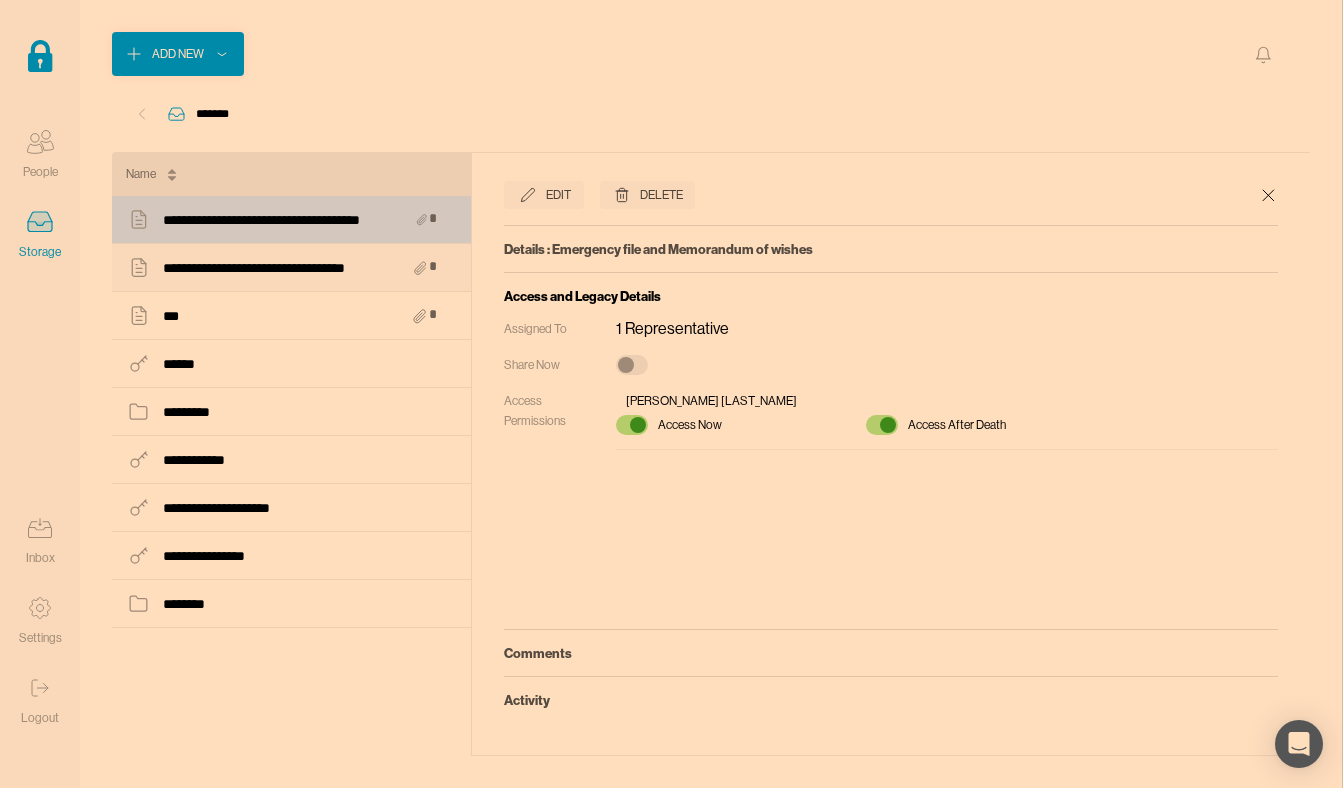 click on "**********" at bounding box center [291, 268] 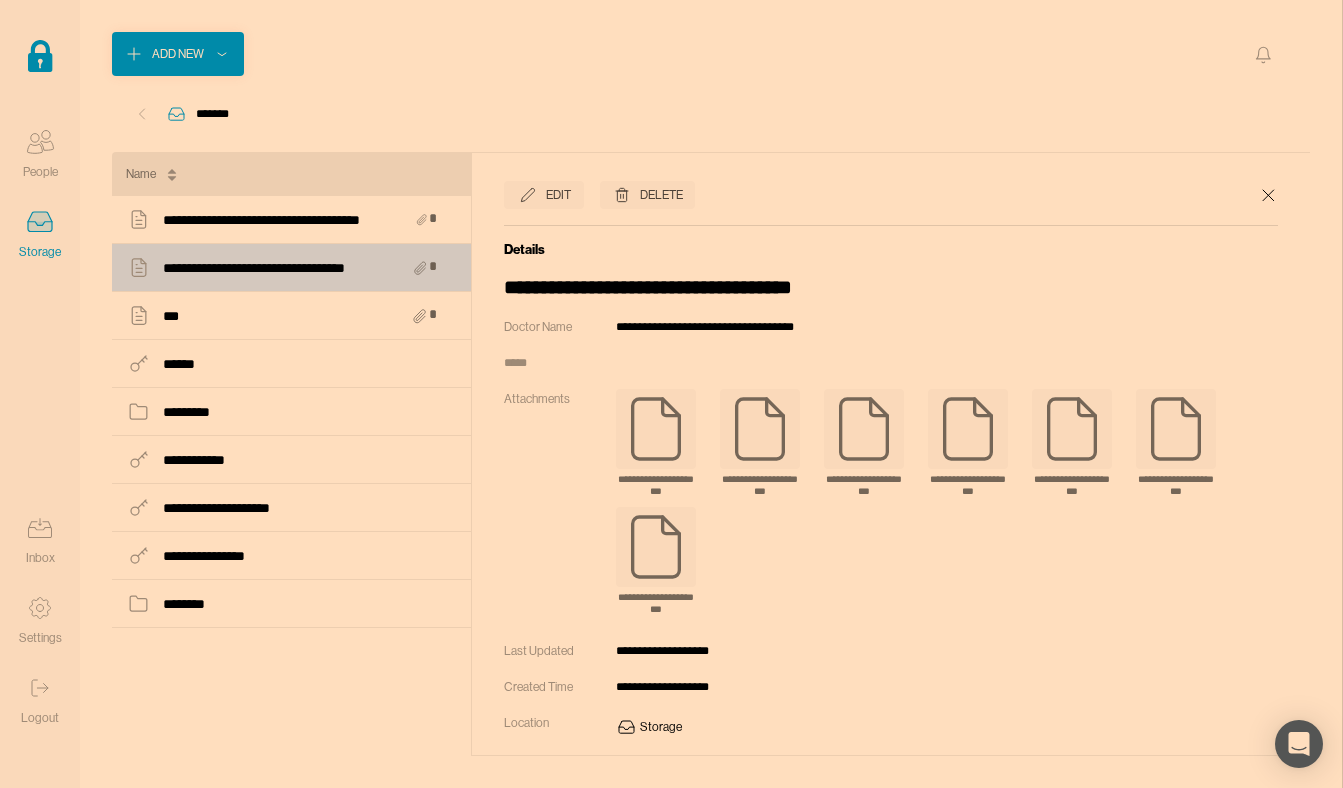 scroll, scrollTop: 195, scrollLeft: 0, axis: vertical 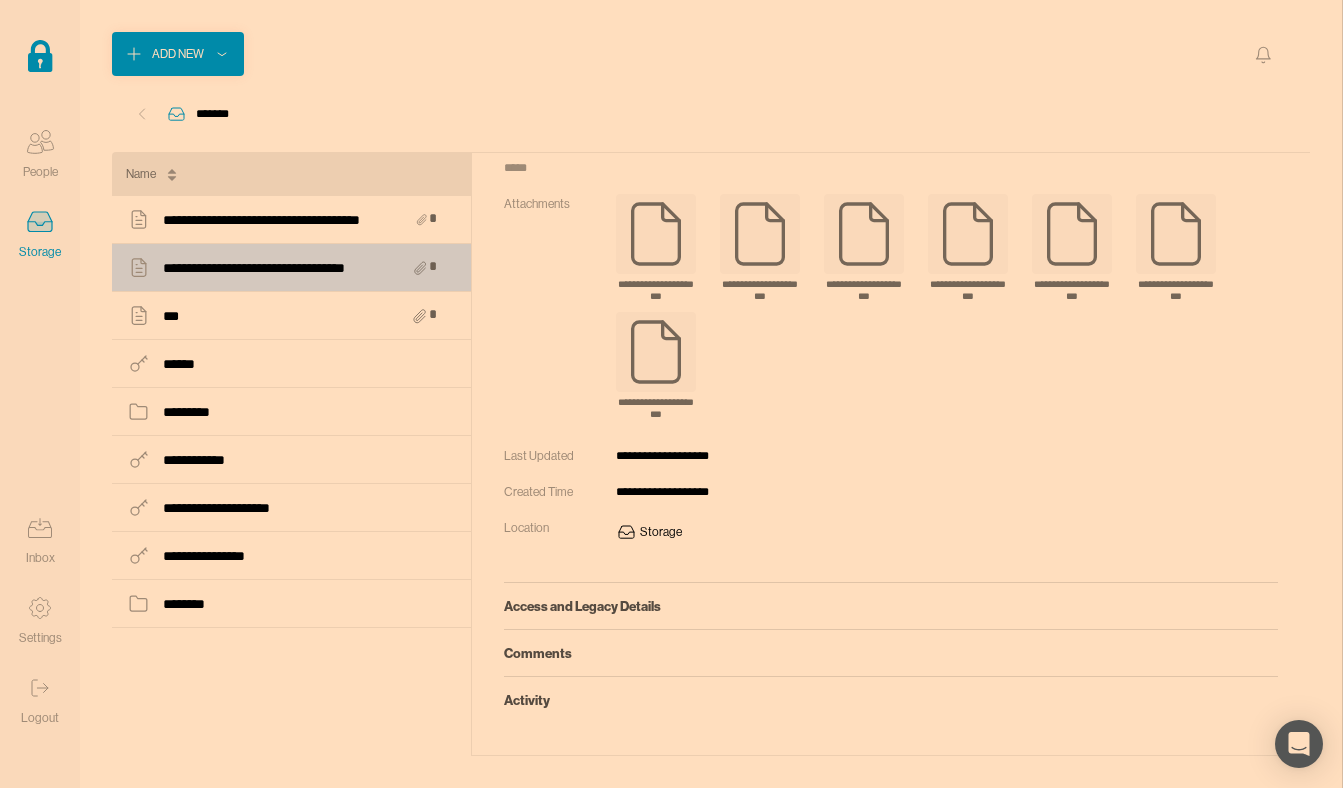 click on "Access and Legacy Details" at bounding box center (891, 606) 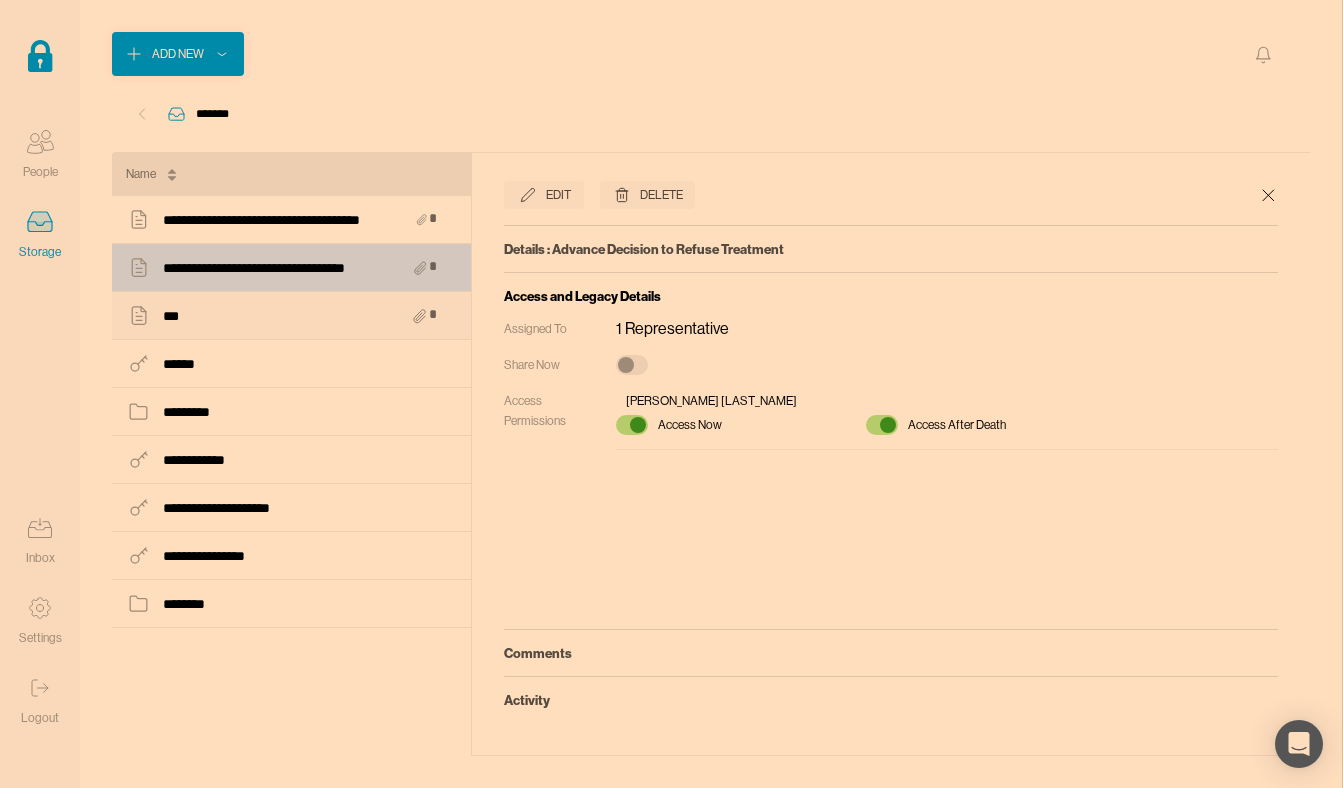 click on "*** *" at bounding box center [291, 316] 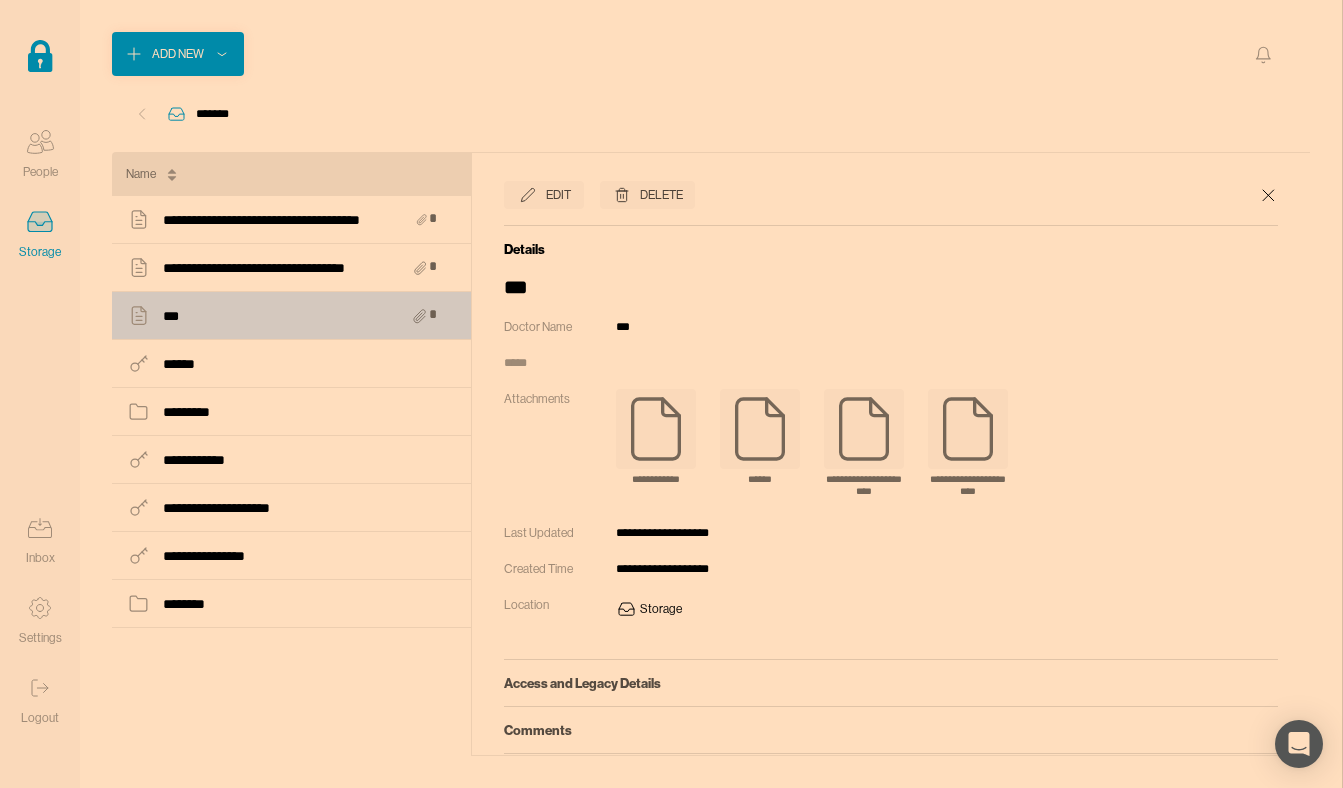 click on "Access and Legacy Details" at bounding box center [891, 683] 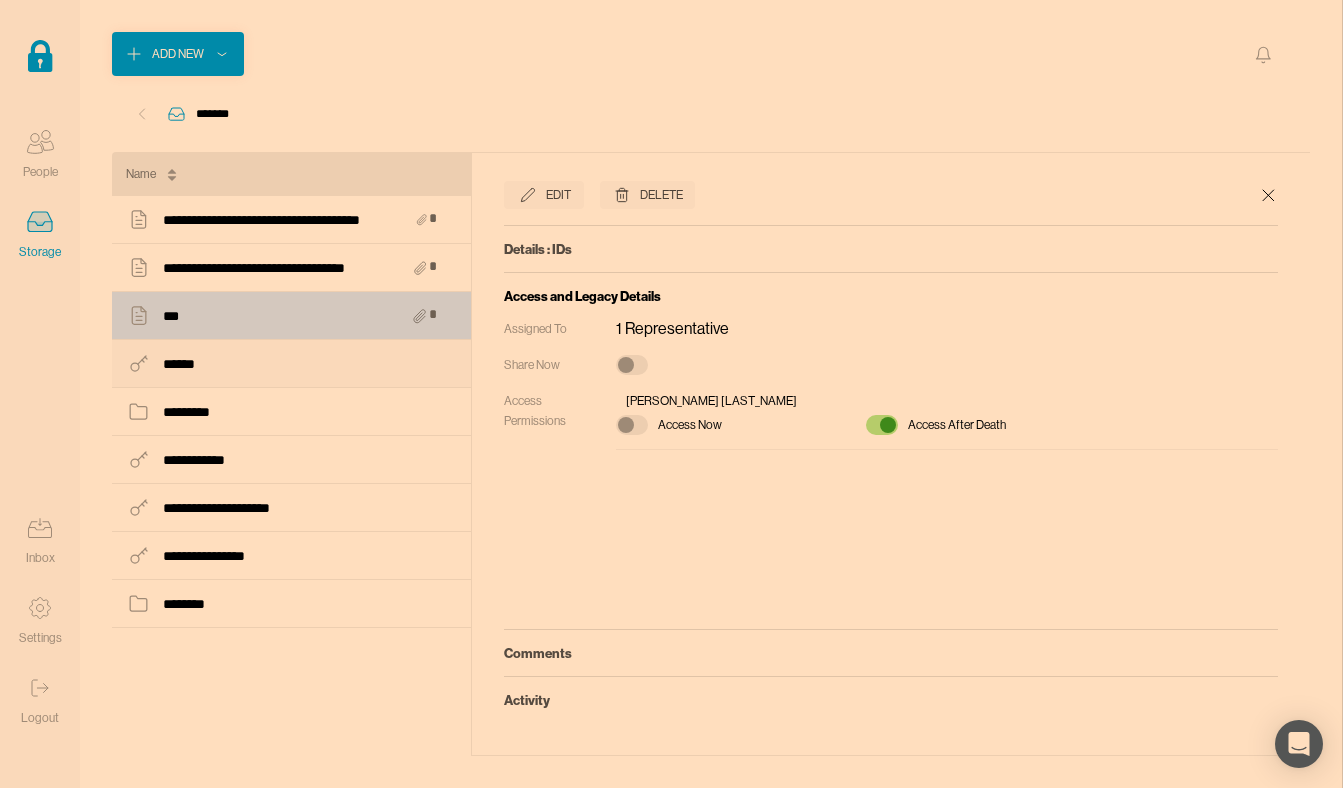 click on "******" at bounding box center [291, 364] 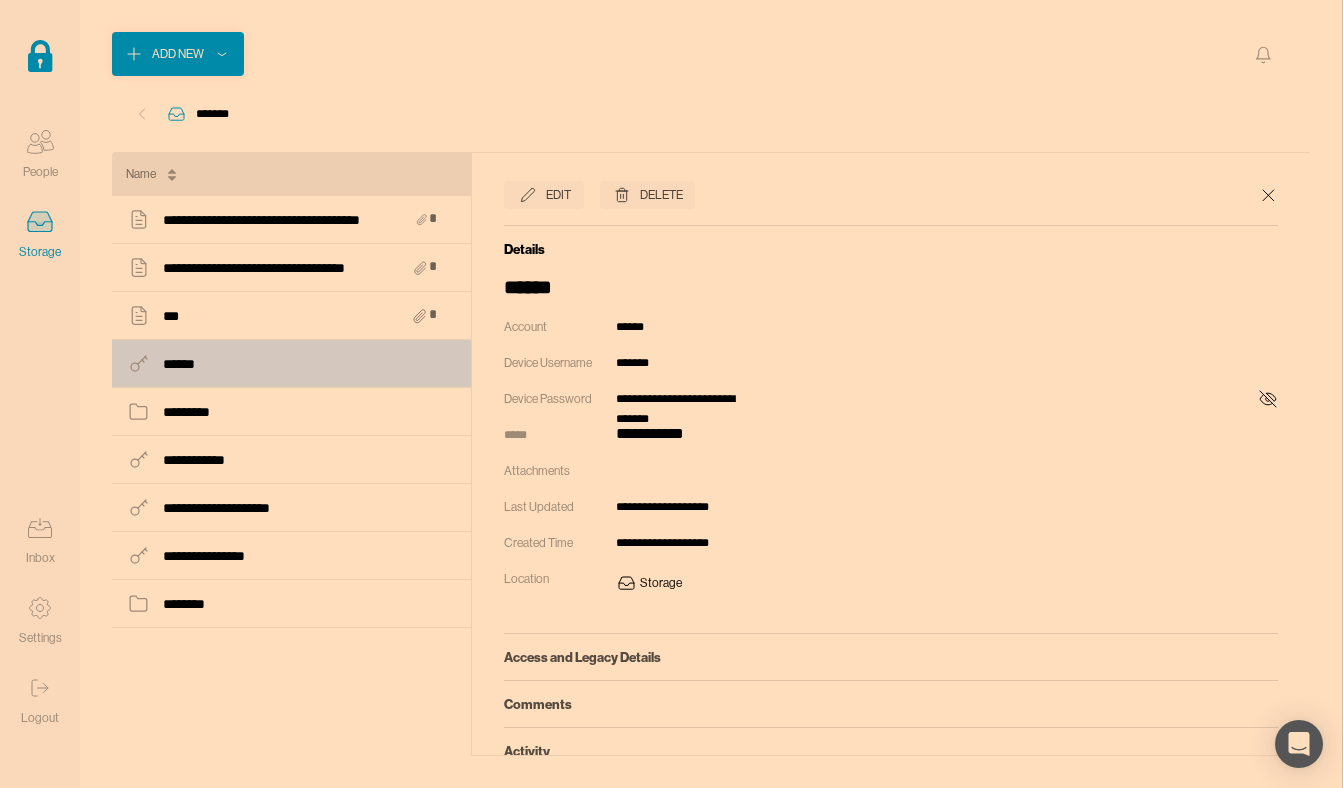 scroll, scrollTop: 51, scrollLeft: 0, axis: vertical 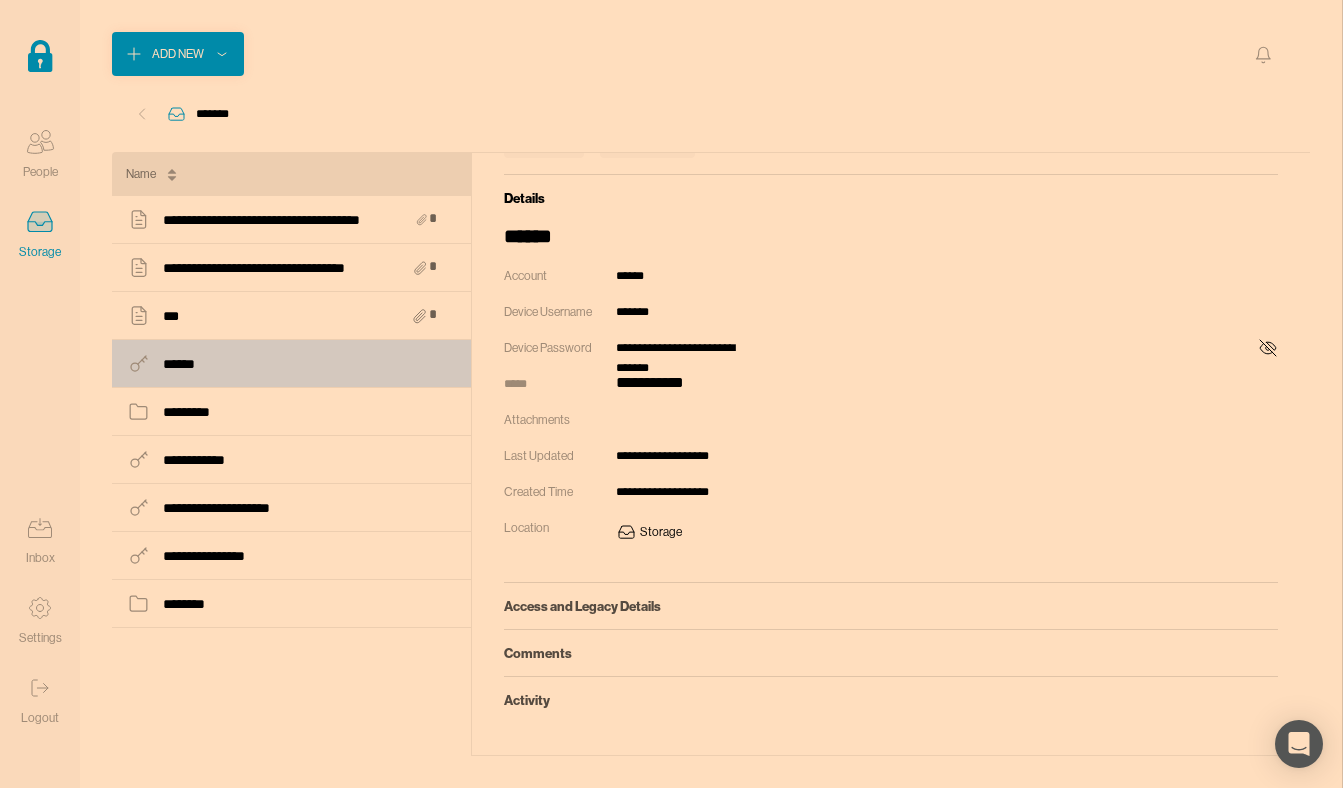 click on "Access and Legacy Details" at bounding box center [891, 606] 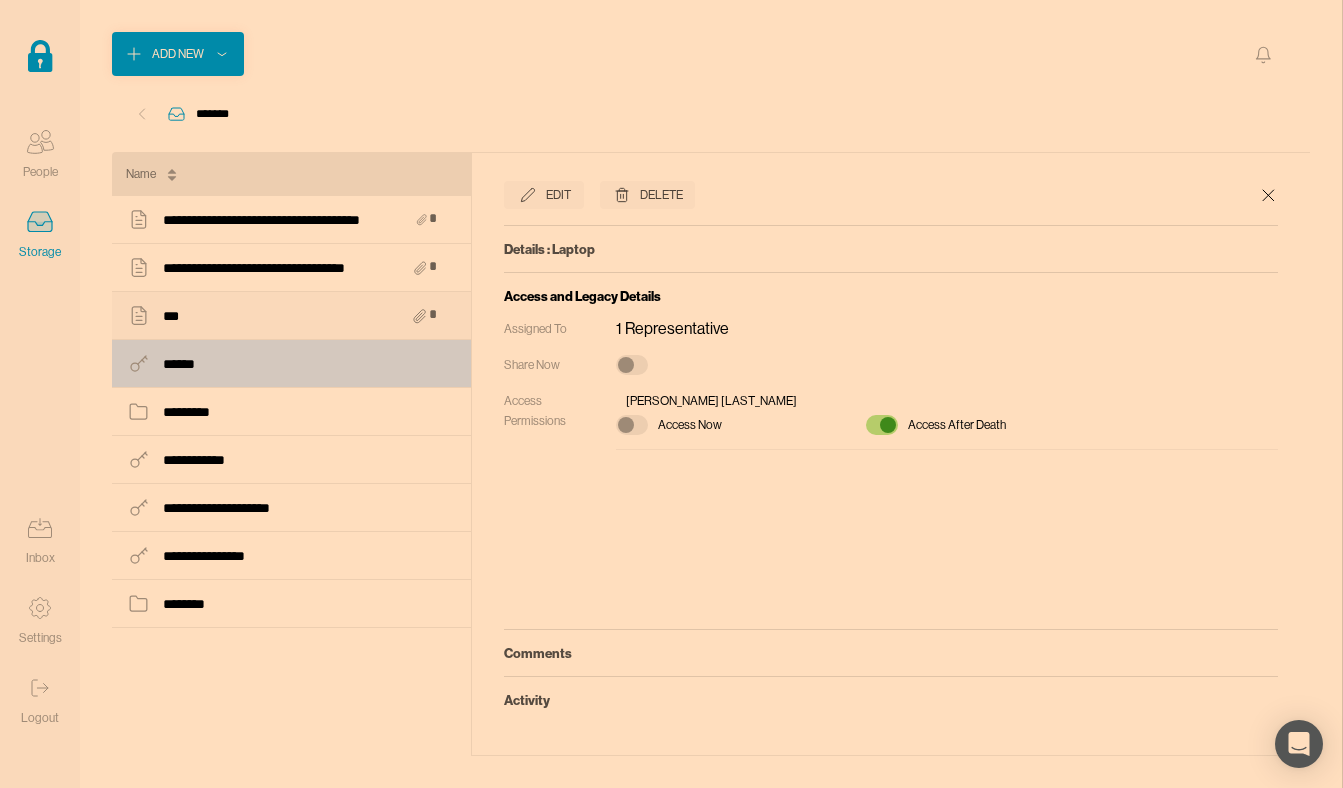 click on "*** * ******** **" at bounding box center (291, 316) 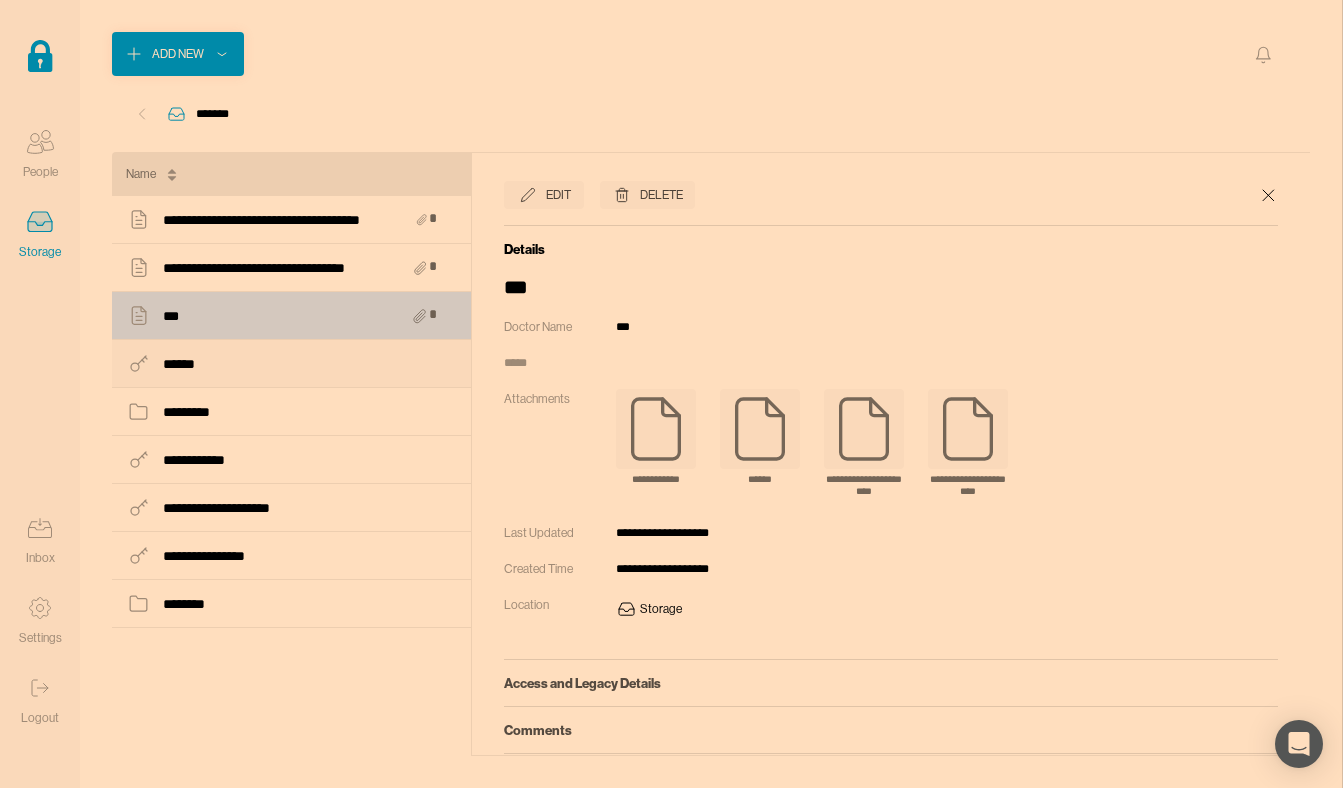 click on "******" at bounding box center [291, 364] 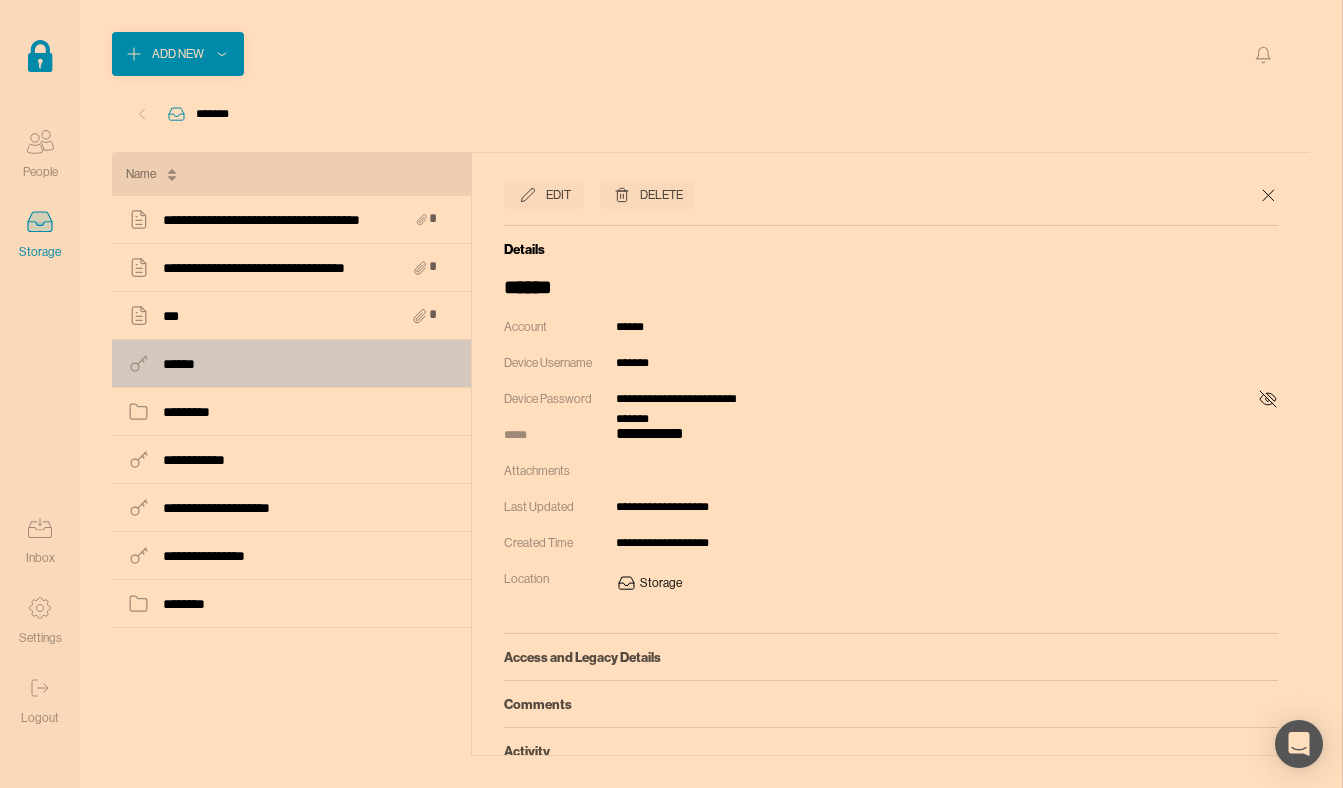 click on "**********" at bounding box center (891, 454) 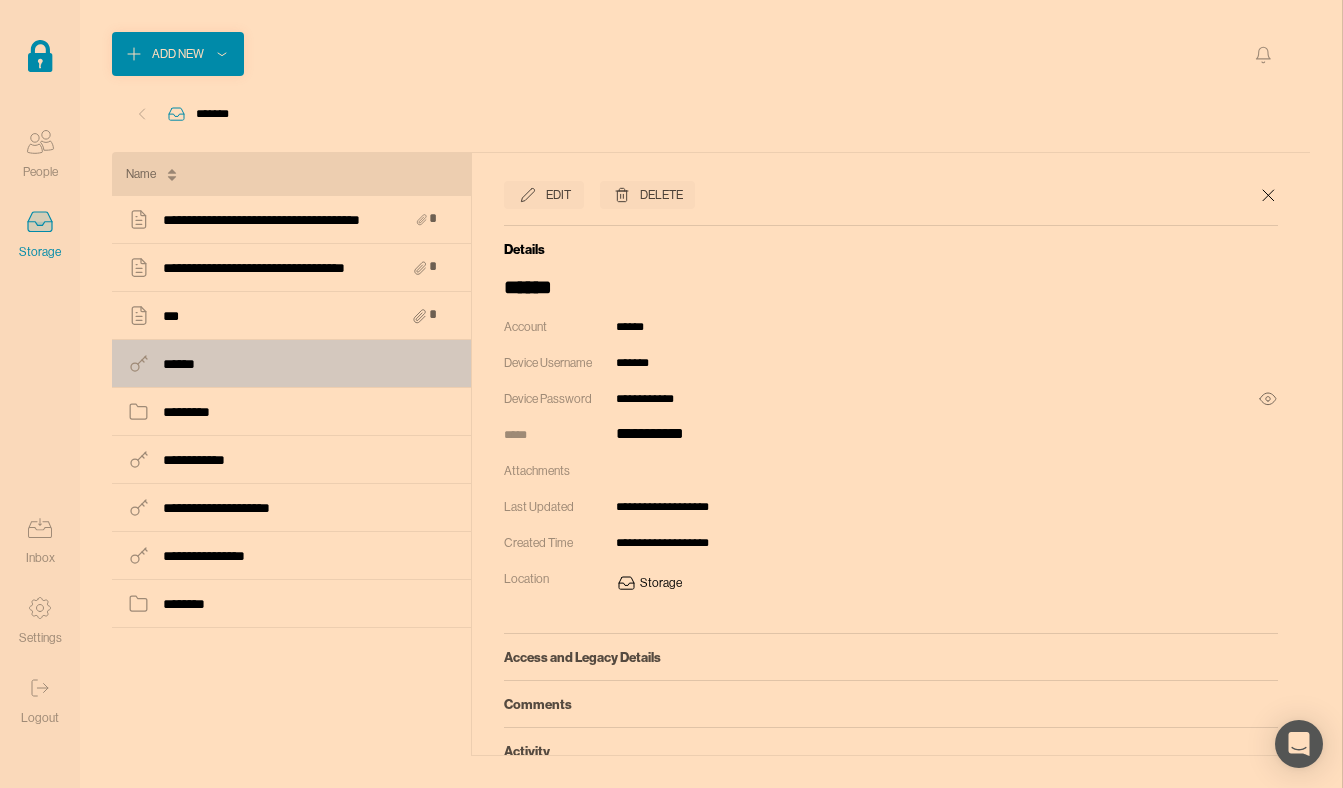 click 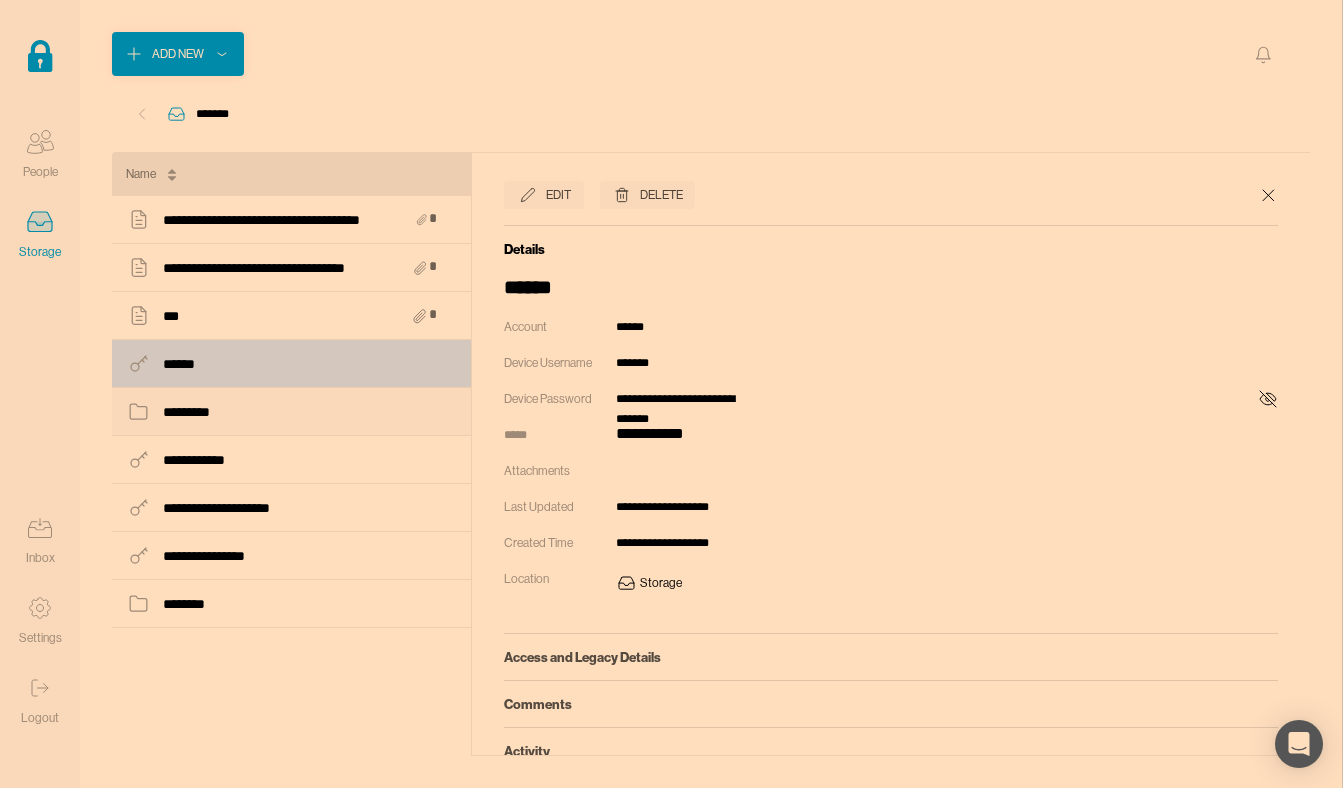 click on "*********" at bounding box center (291, 412) 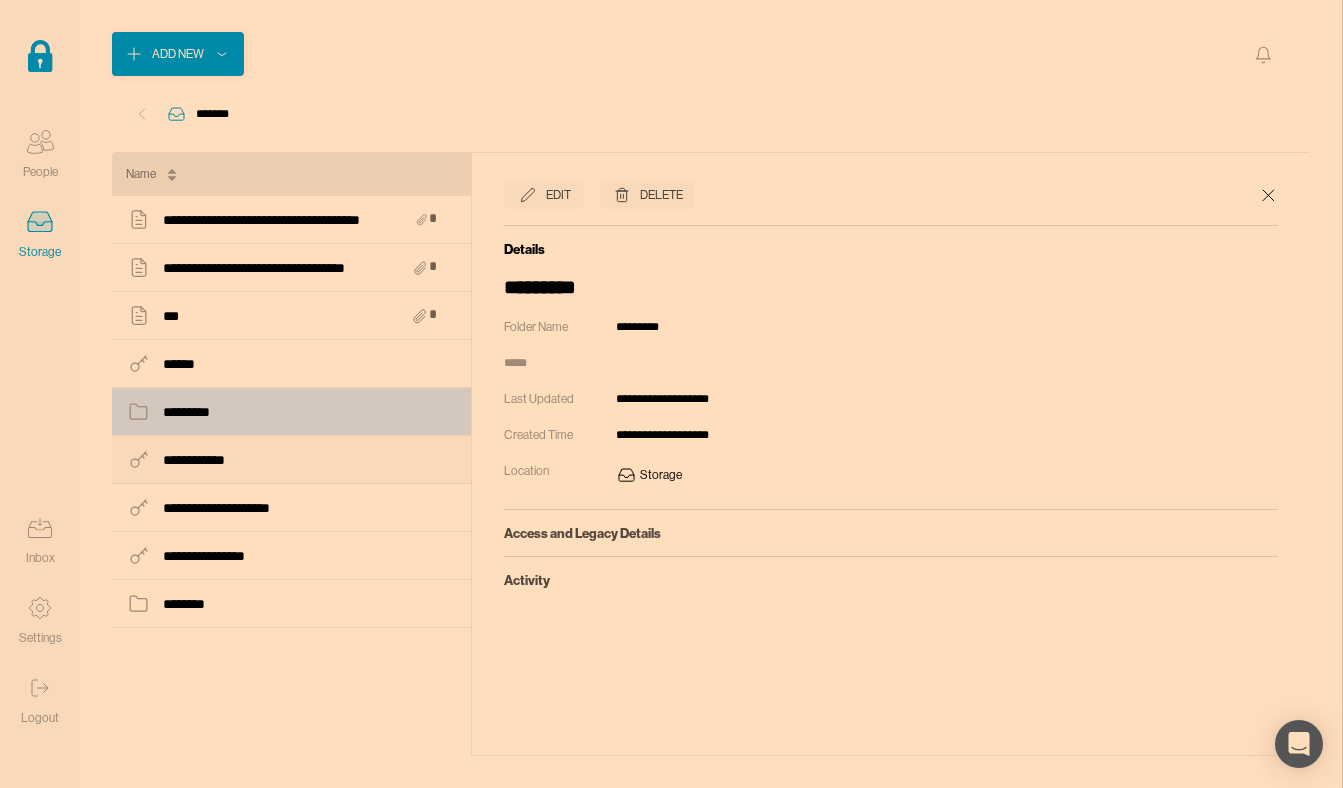 click on "**********" at bounding box center [291, 460] 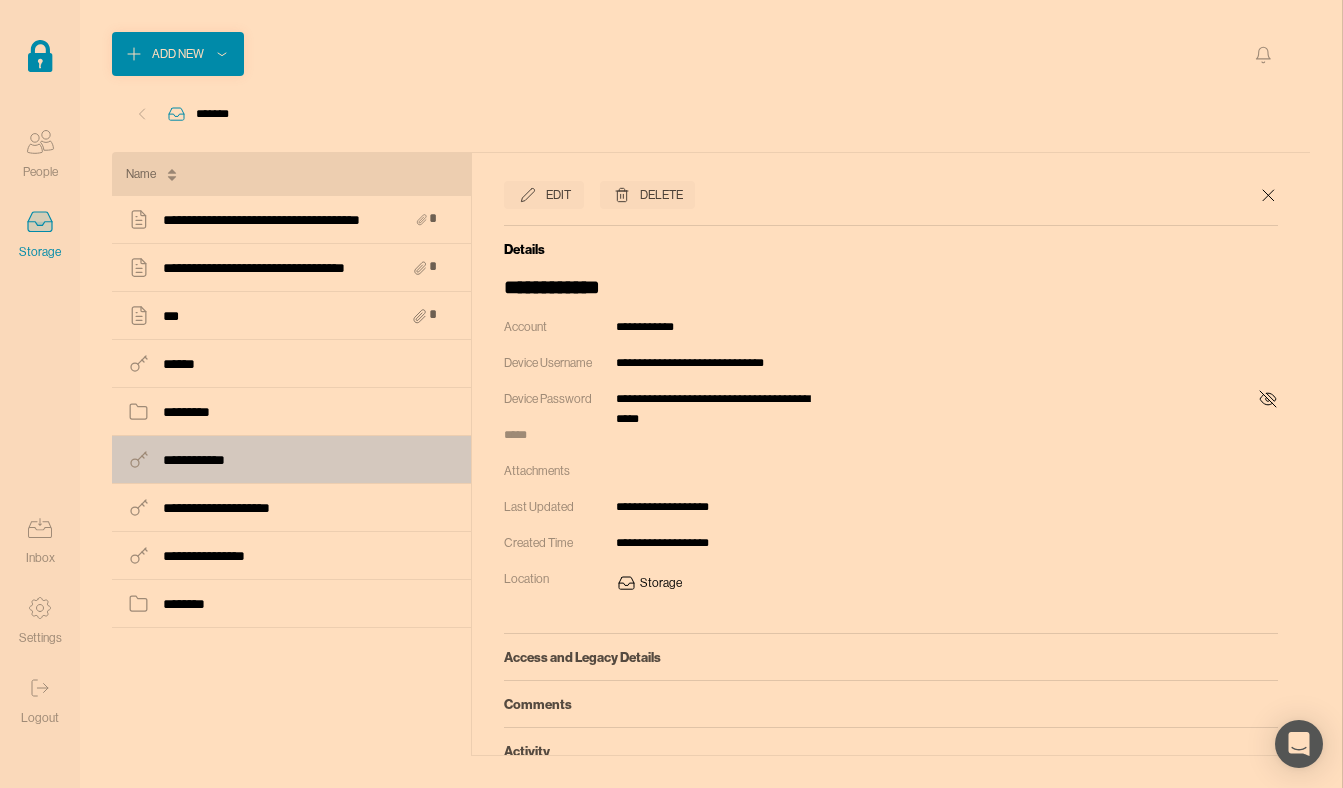 click 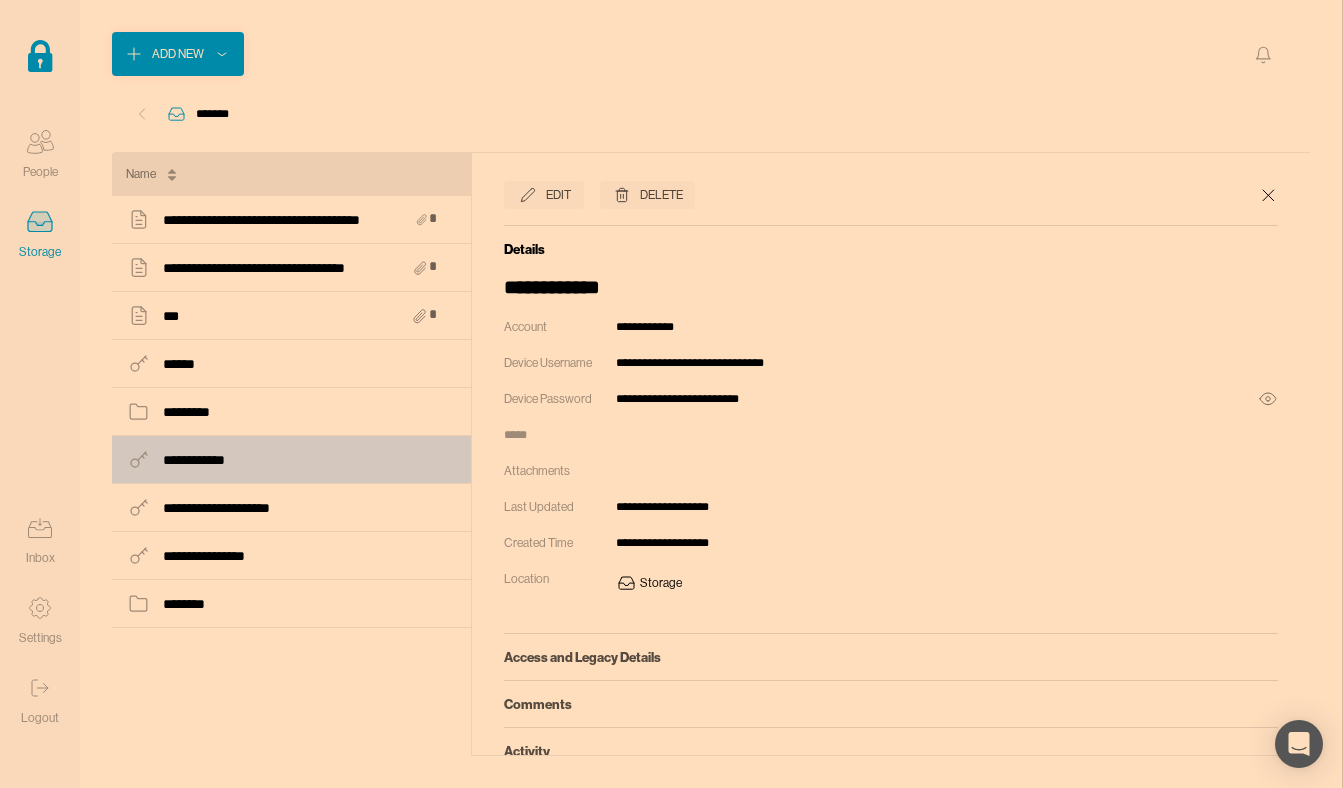 click 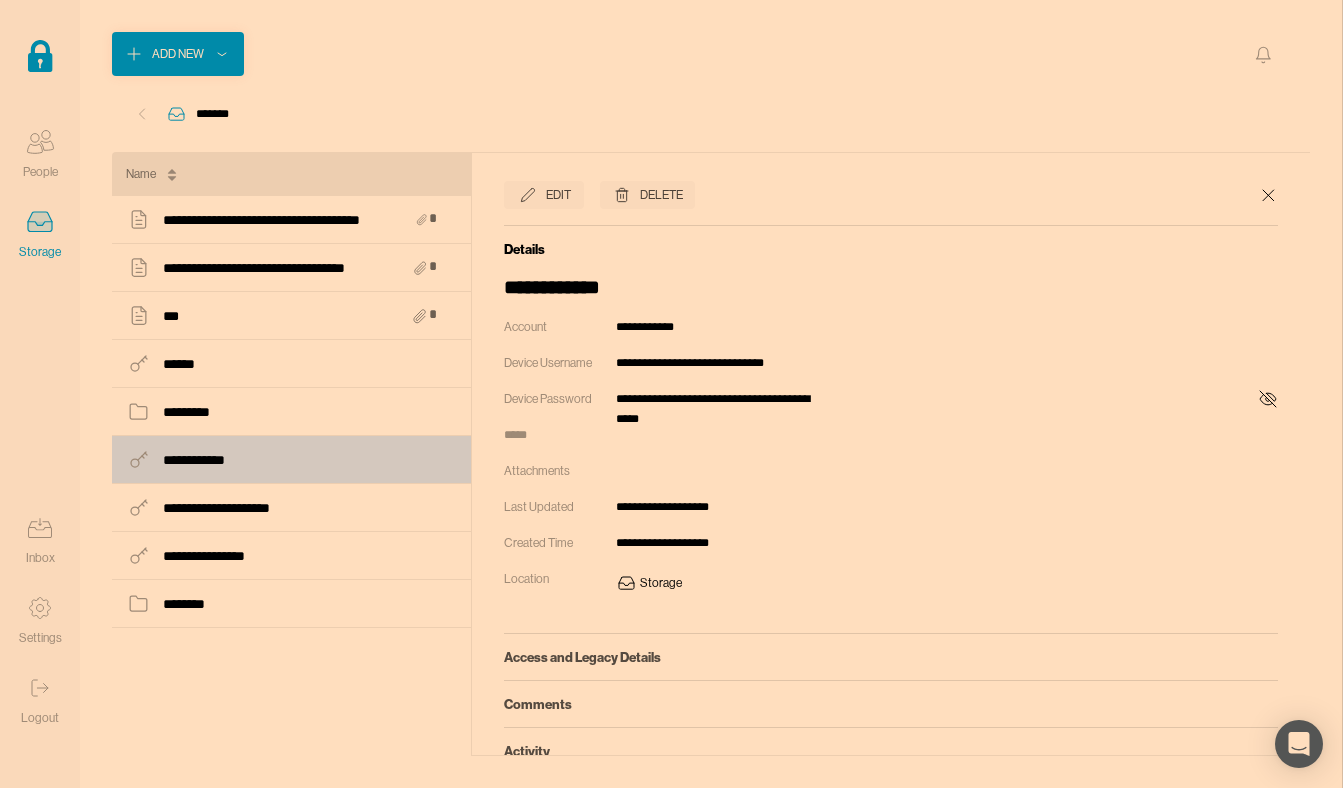 click on "Access and Legacy Details" at bounding box center [891, 657] 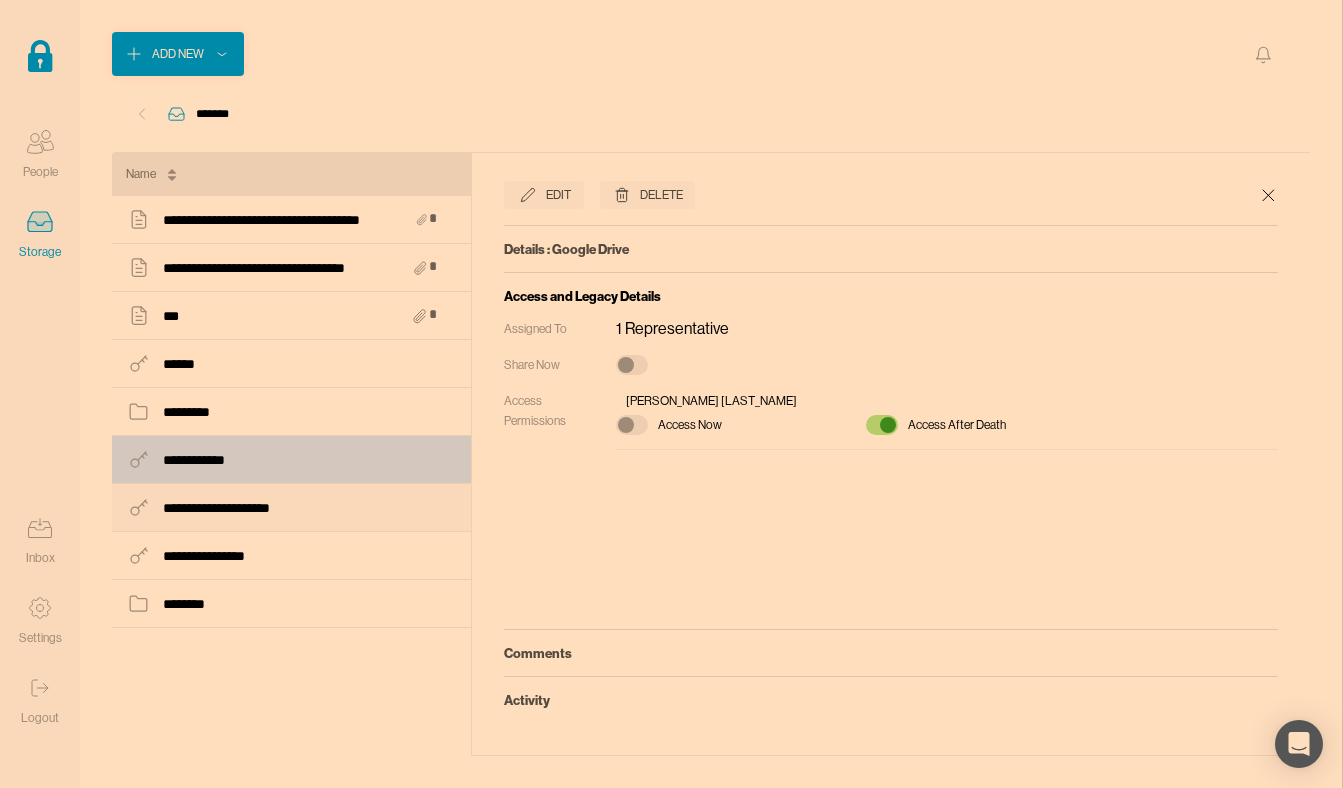 click on "**********" at bounding box center [291, 508] 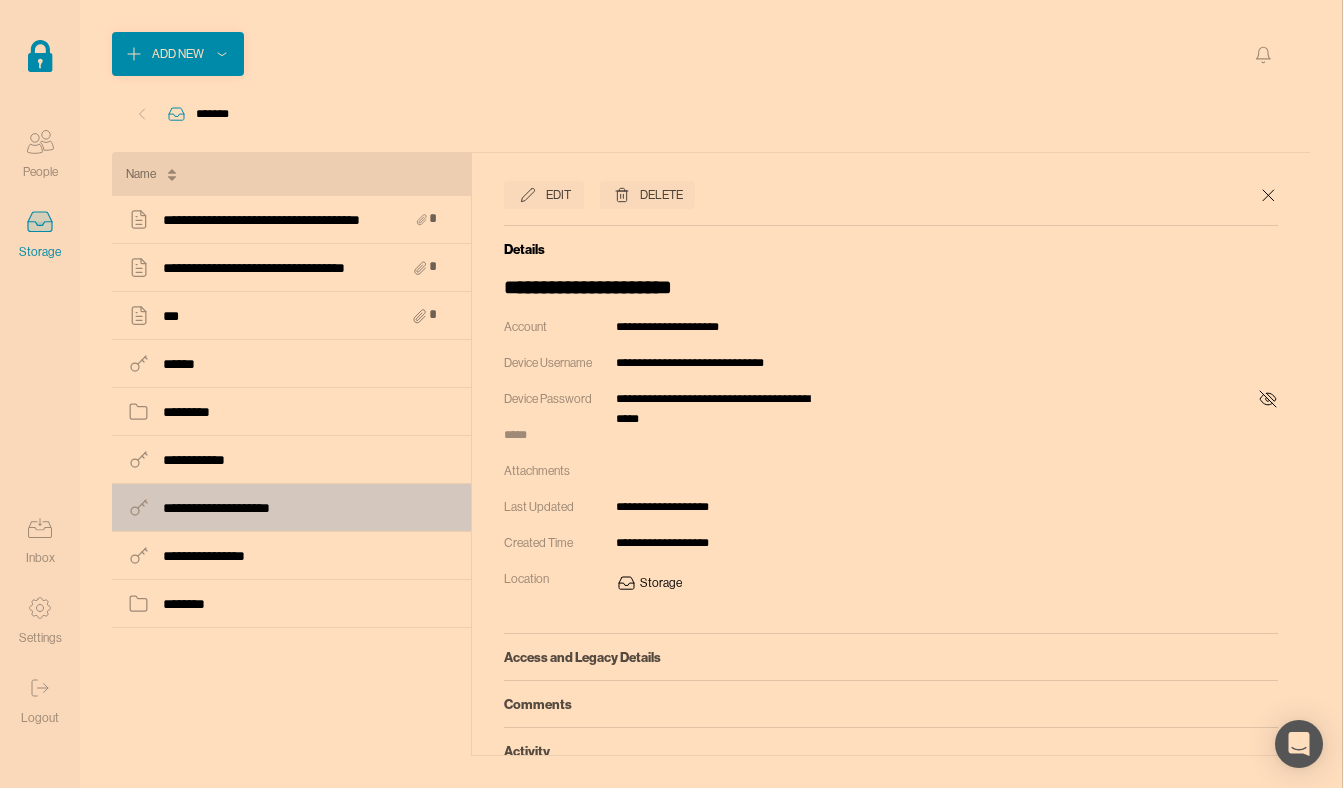 click on "Comments" at bounding box center [891, 704] 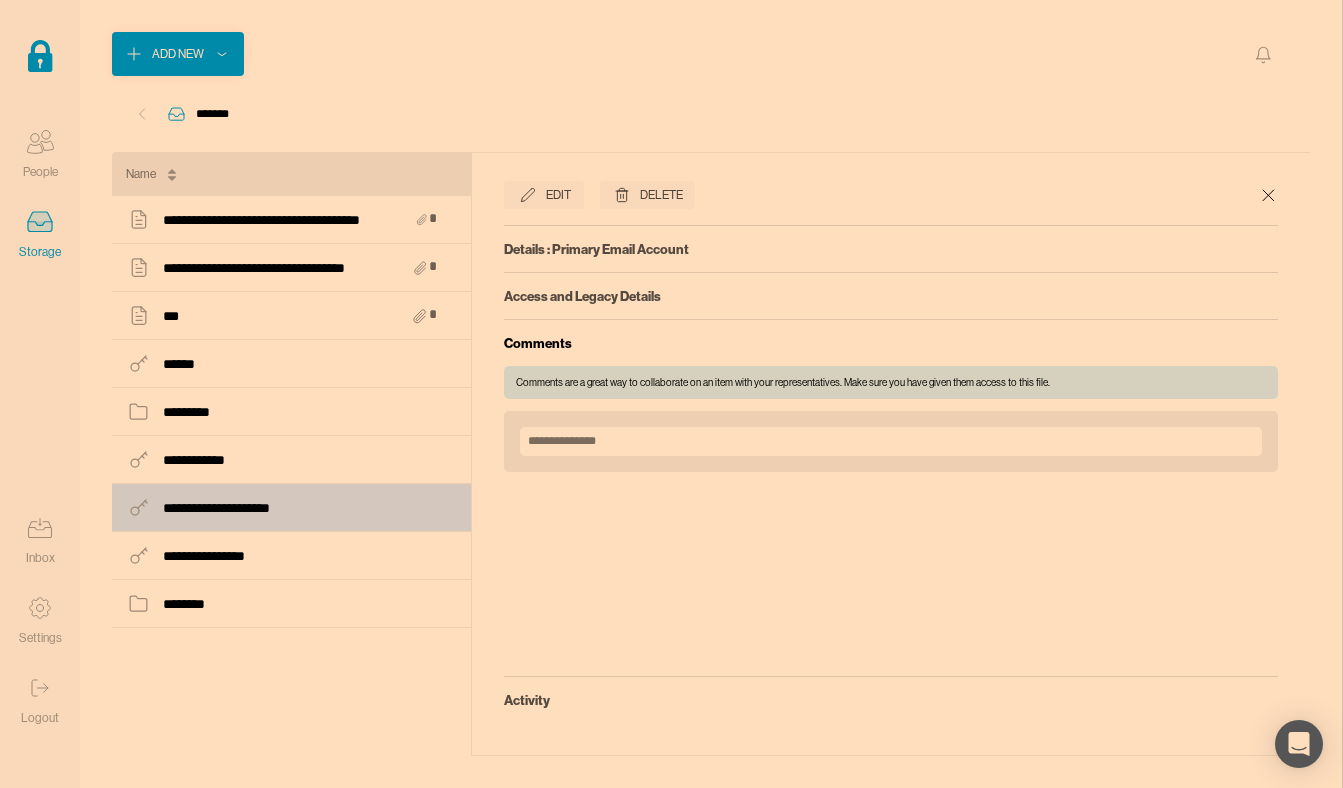 click on "Access and Legacy Details" at bounding box center (891, 295) 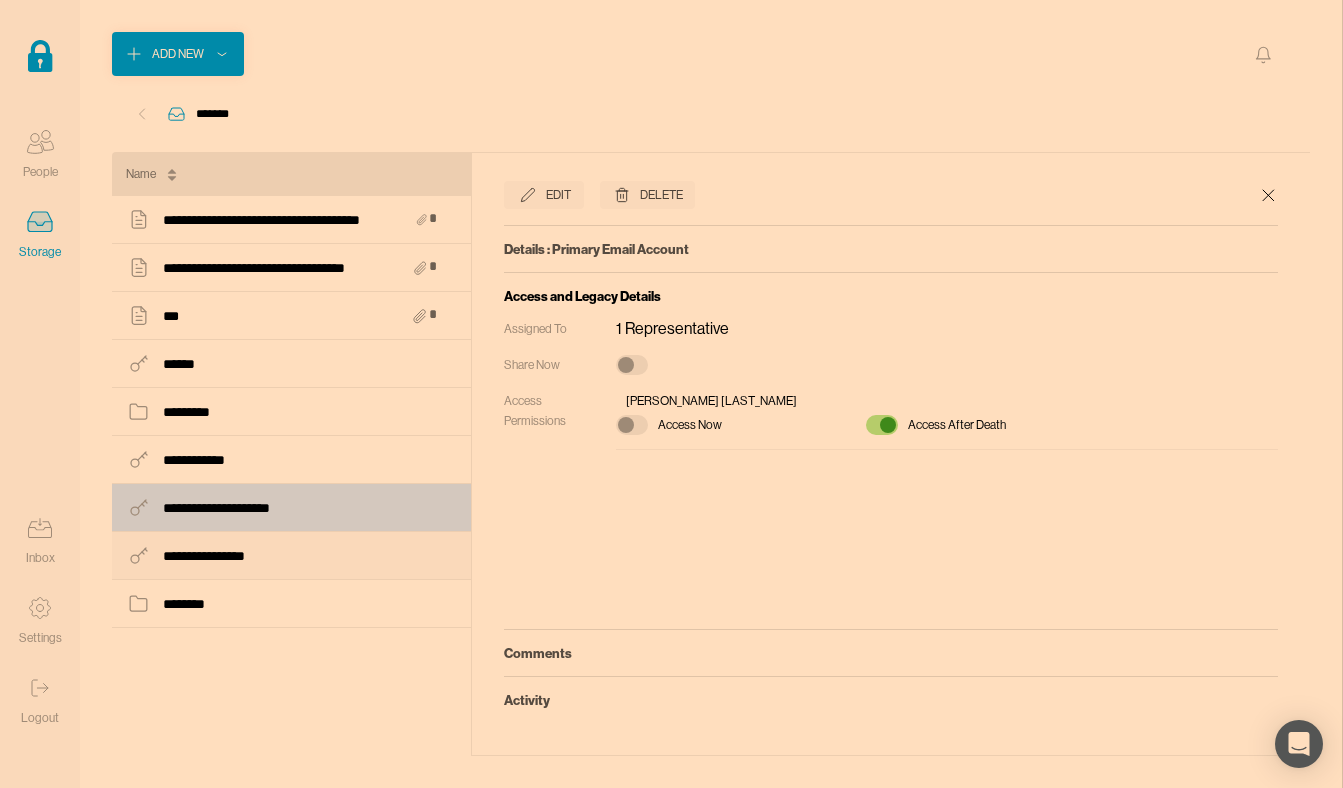 click on "**********" at bounding box center [291, 556] 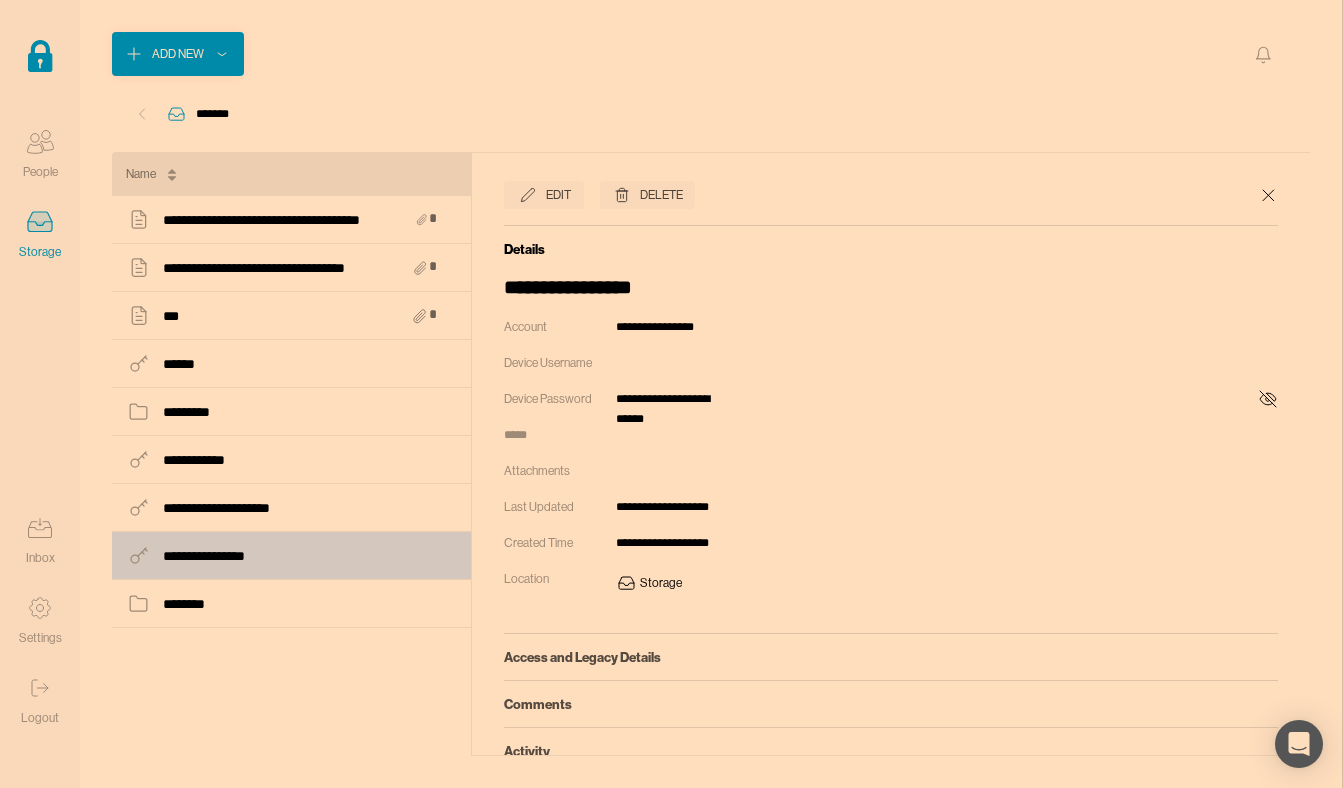 scroll, scrollTop: 51, scrollLeft: 0, axis: vertical 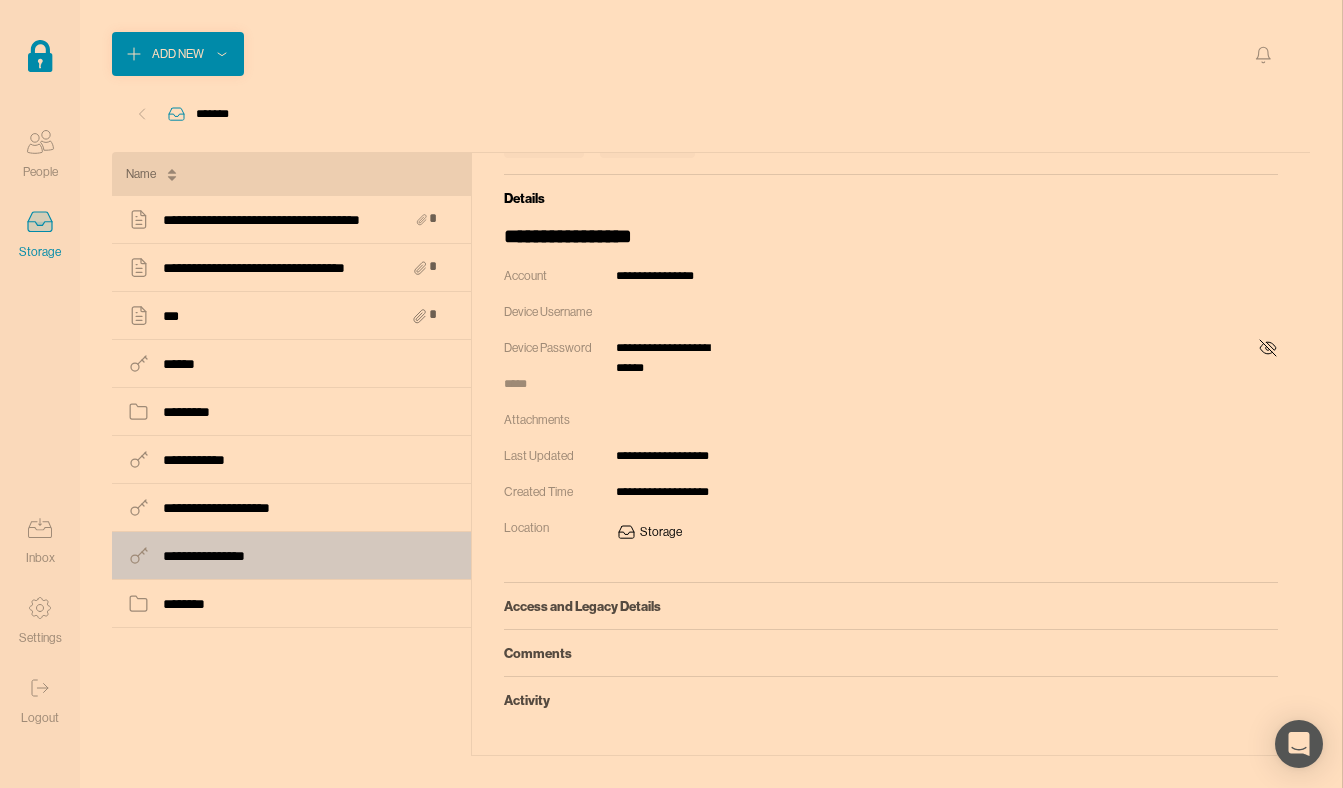 click on "Comments" at bounding box center (891, 653) 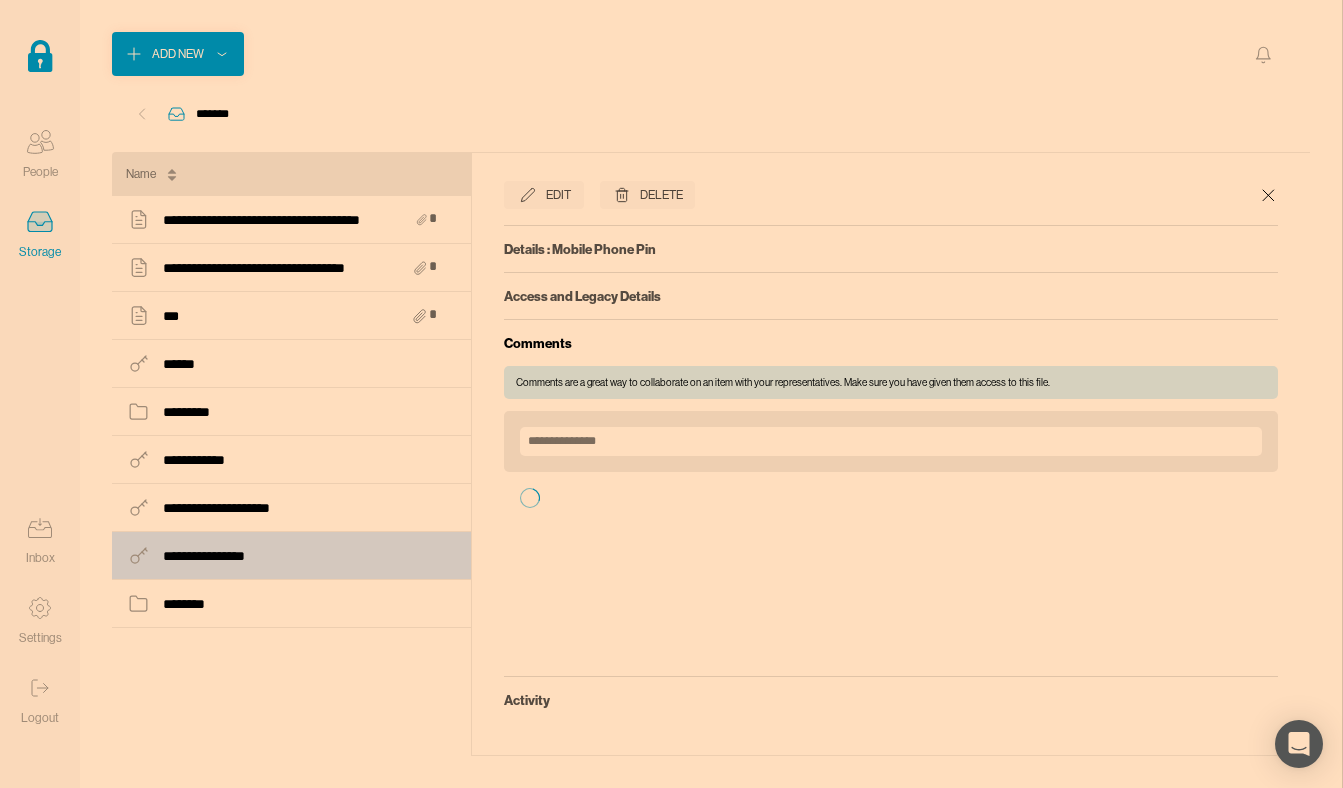 scroll, scrollTop: 0, scrollLeft: 0, axis: both 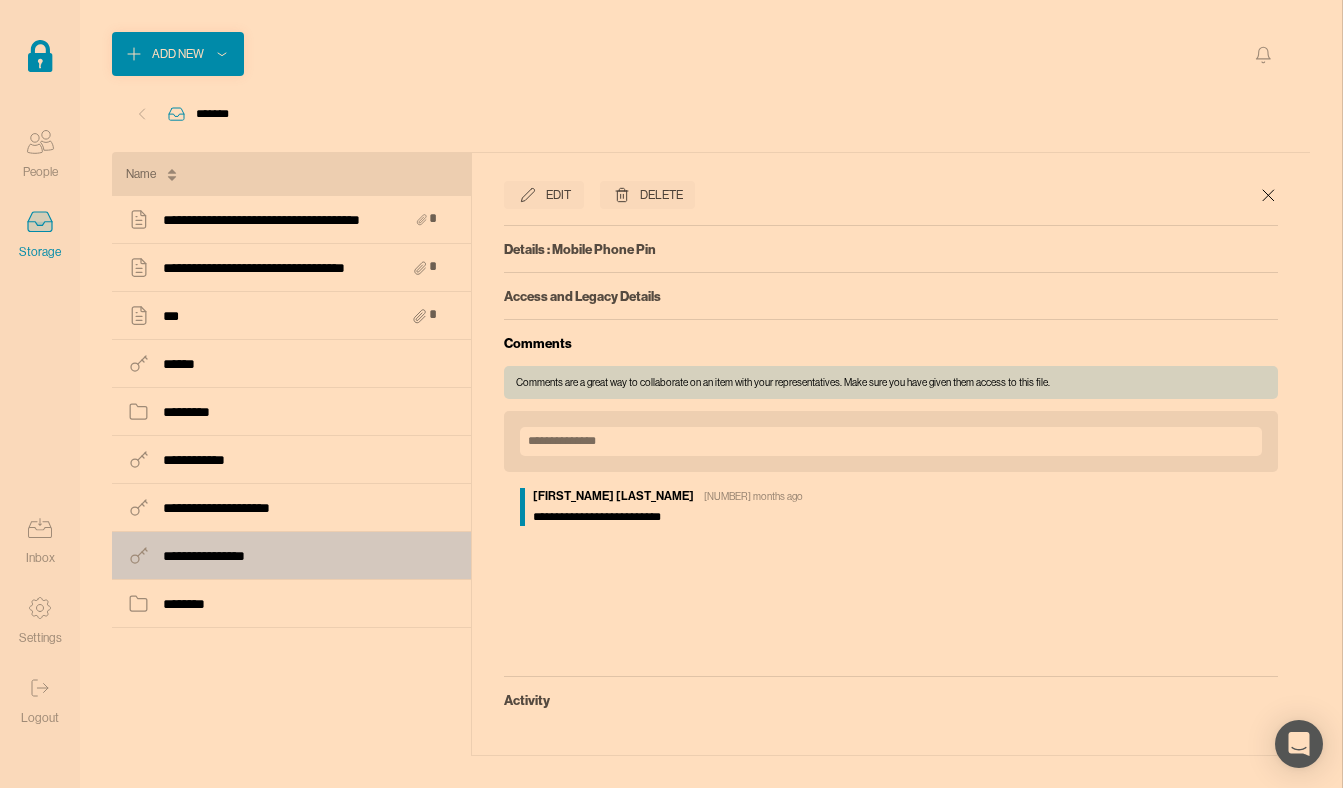 click on "Comments" at bounding box center (891, 343) 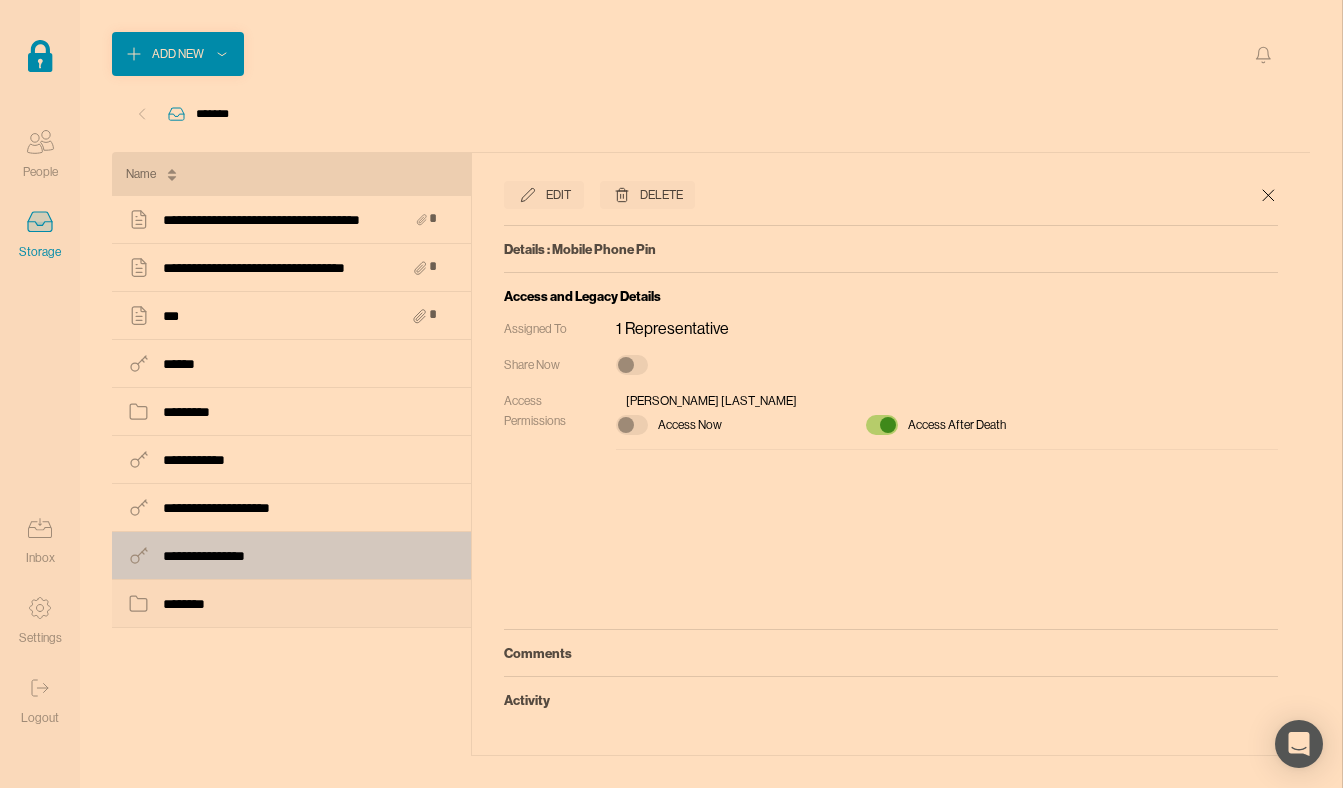 click on "******** ********" at bounding box center [291, 604] 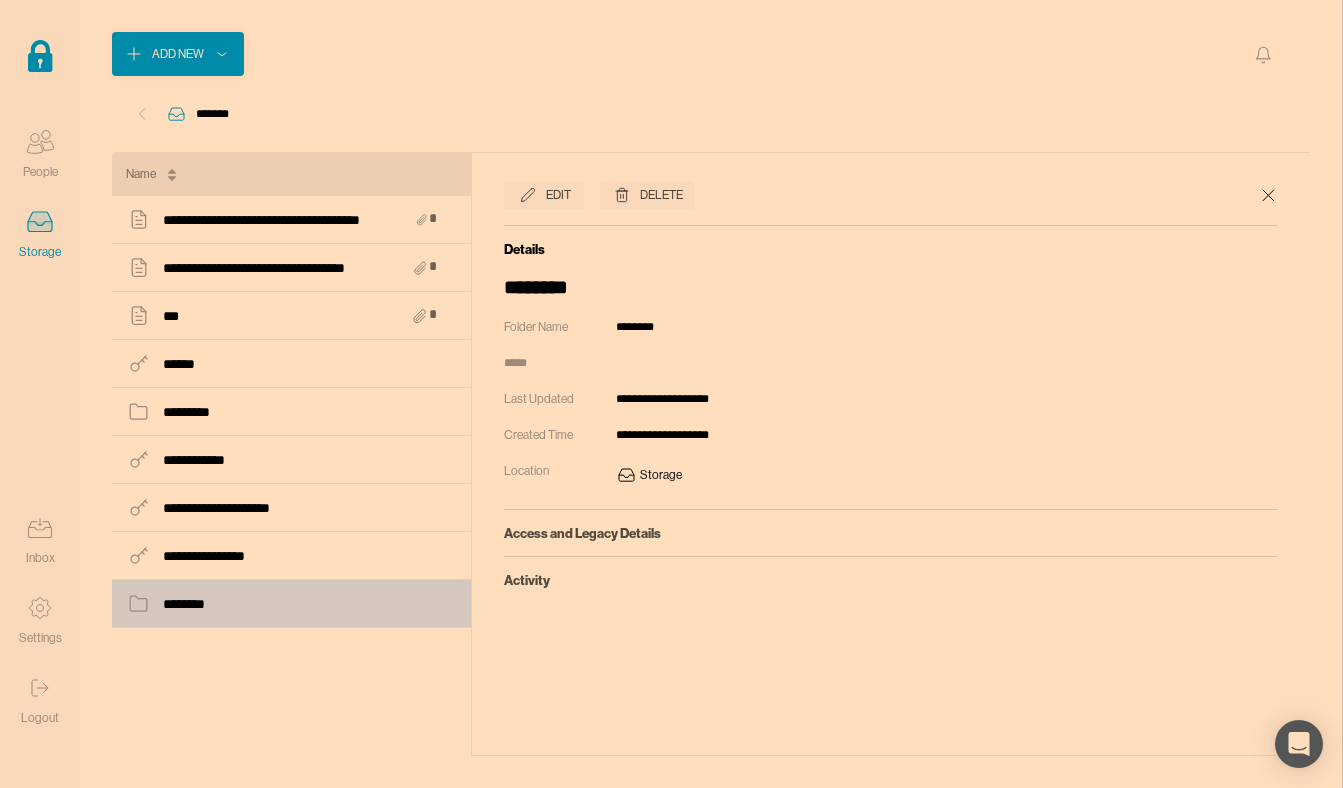 click on "Access and Legacy Details" at bounding box center [891, 533] 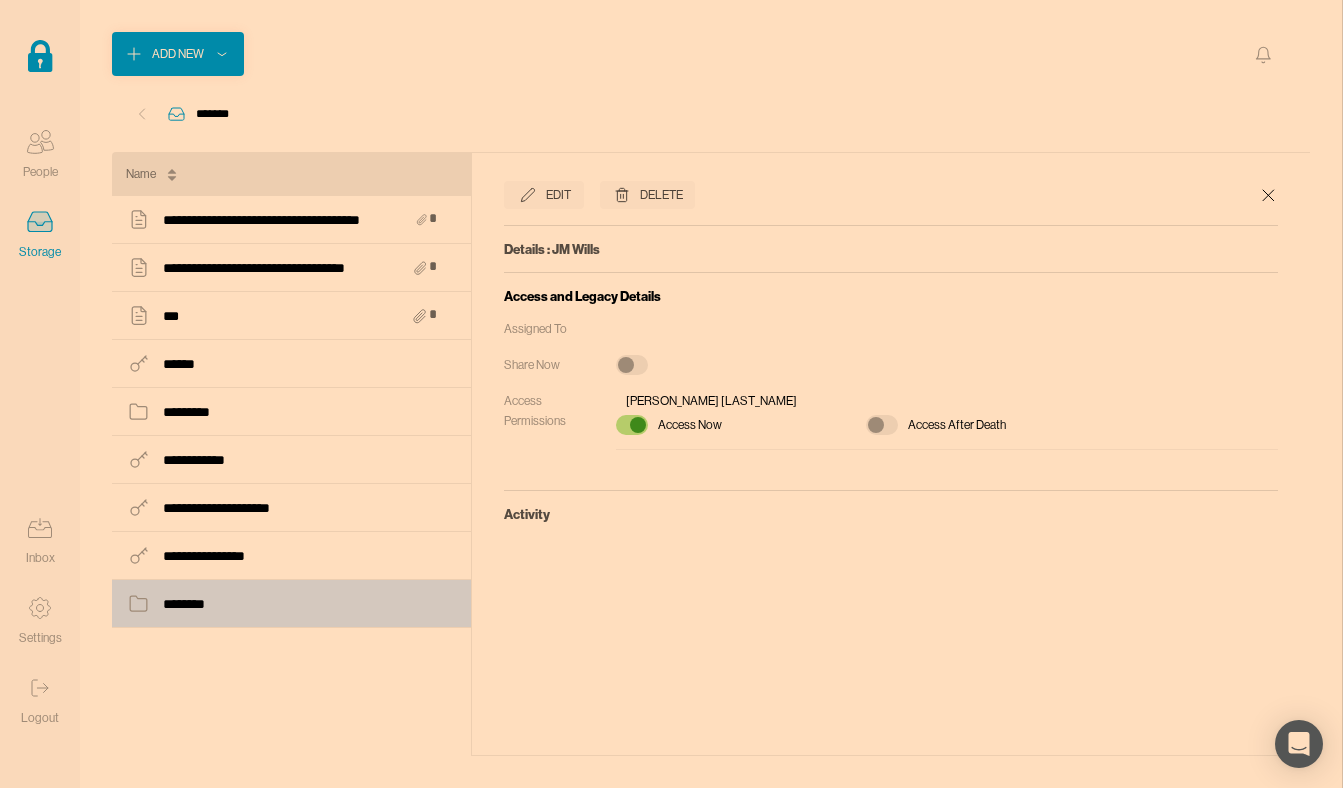 click on "********" at bounding box center (291, 604) 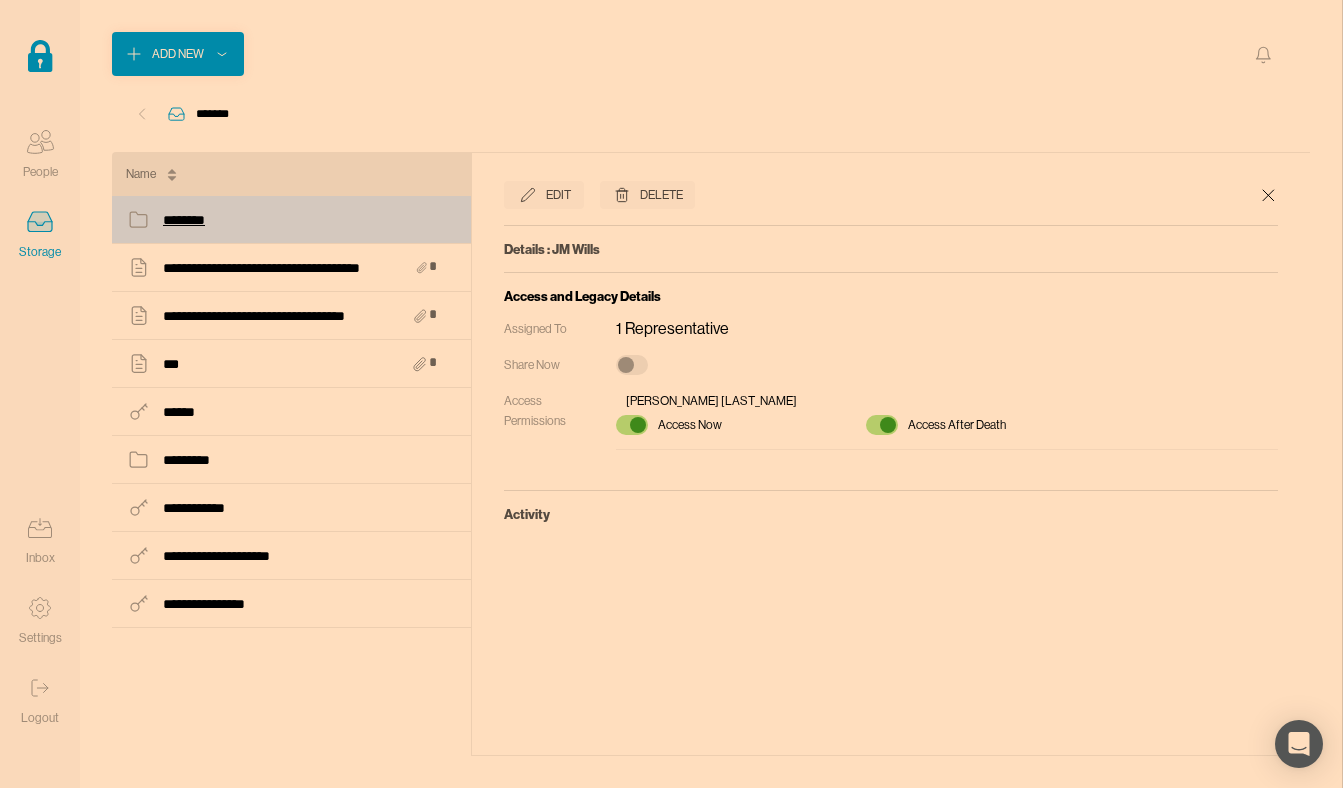 click on "********" at bounding box center [187, 220] 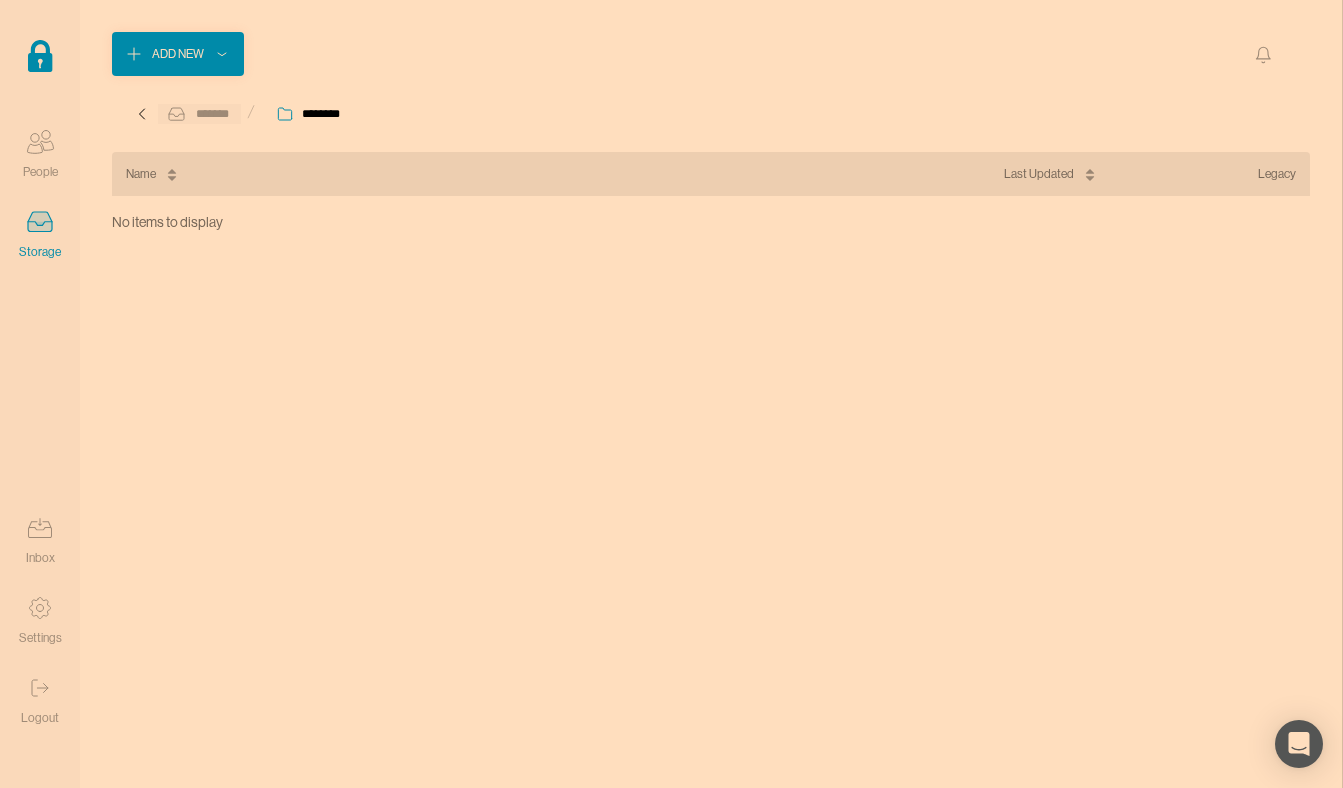 click on "*******" at bounding box center [212, 114] 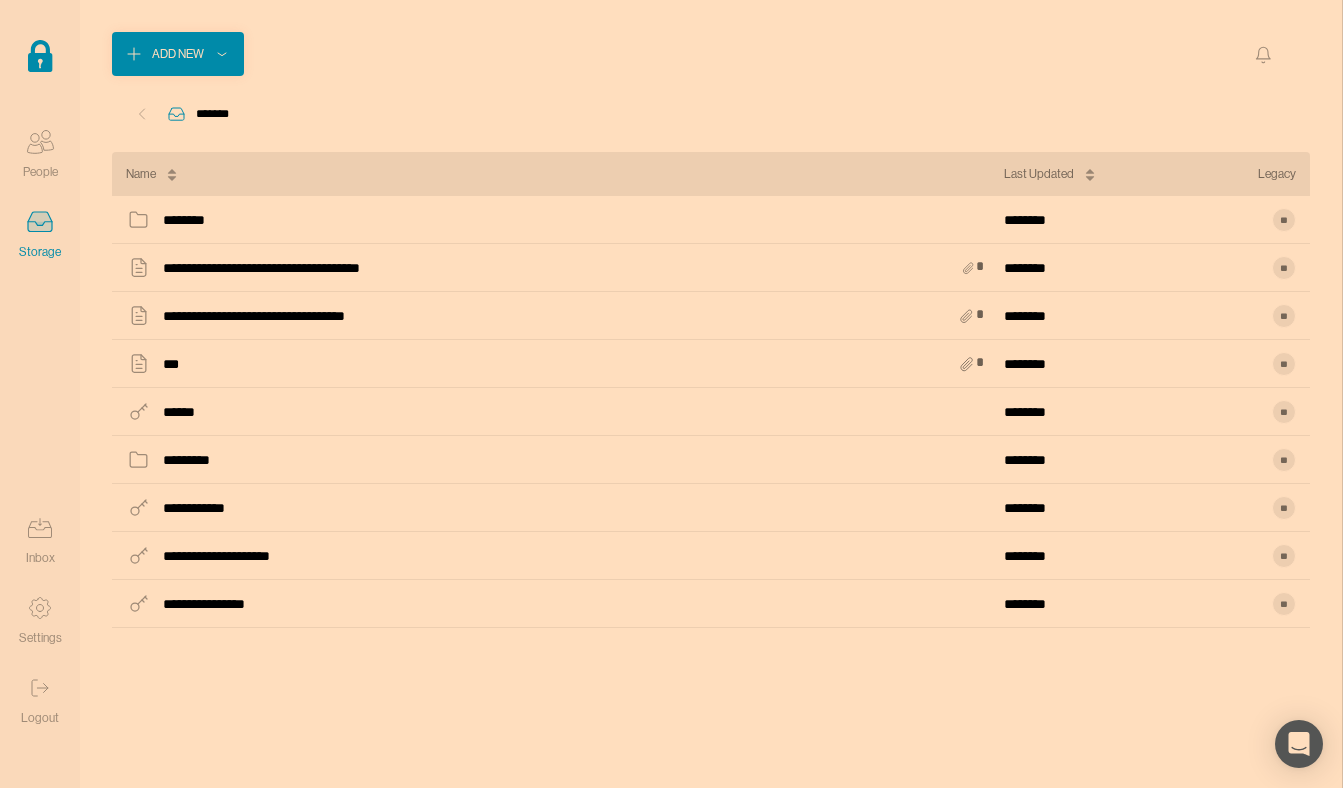 click on "Logout" at bounding box center (40, 718) 